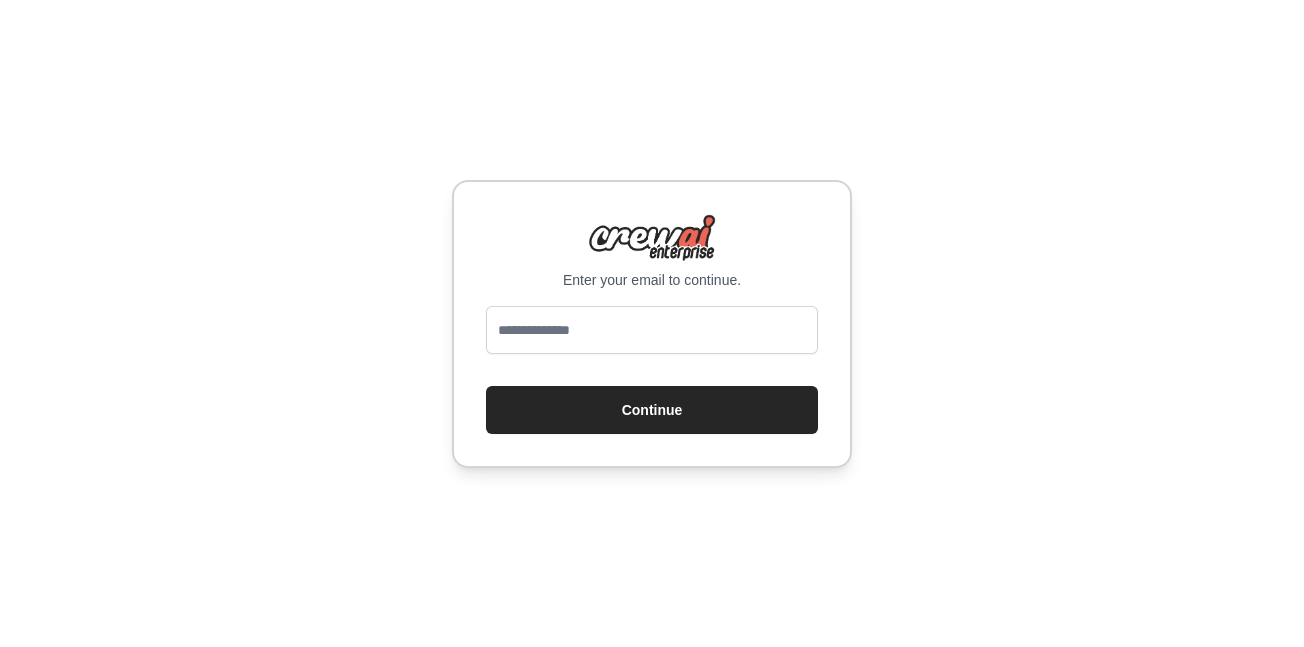 scroll, scrollTop: 0, scrollLeft: 0, axis: both 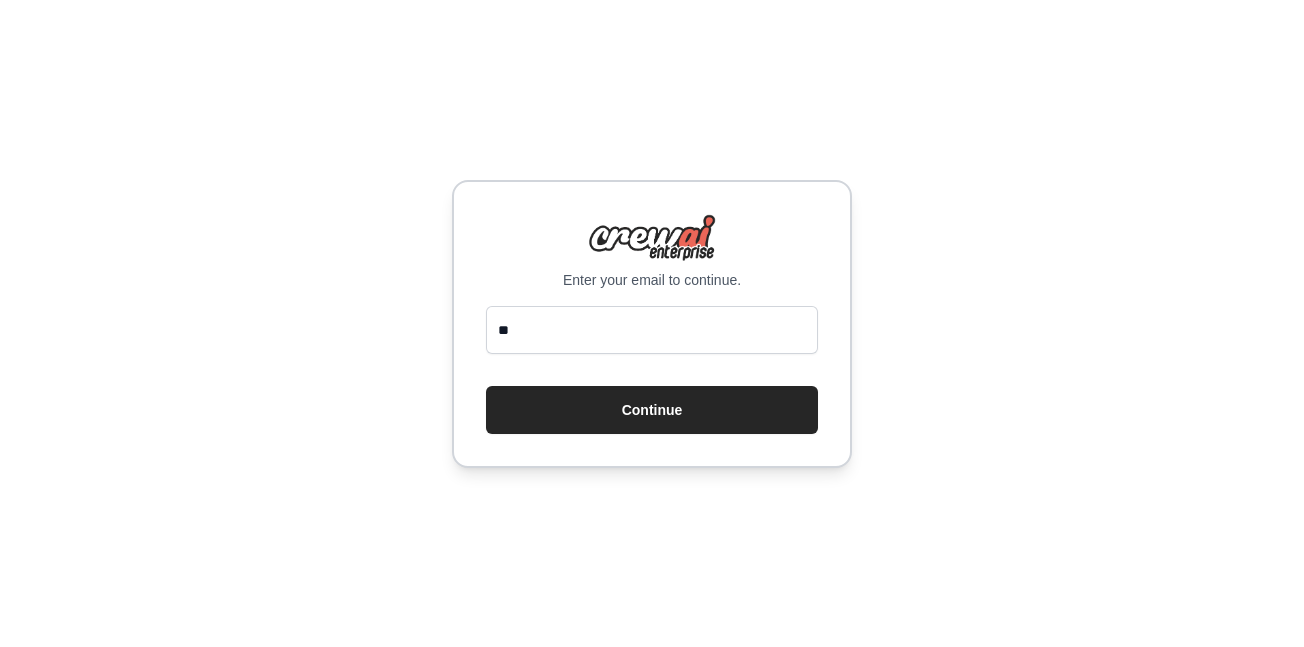 type on "**********" 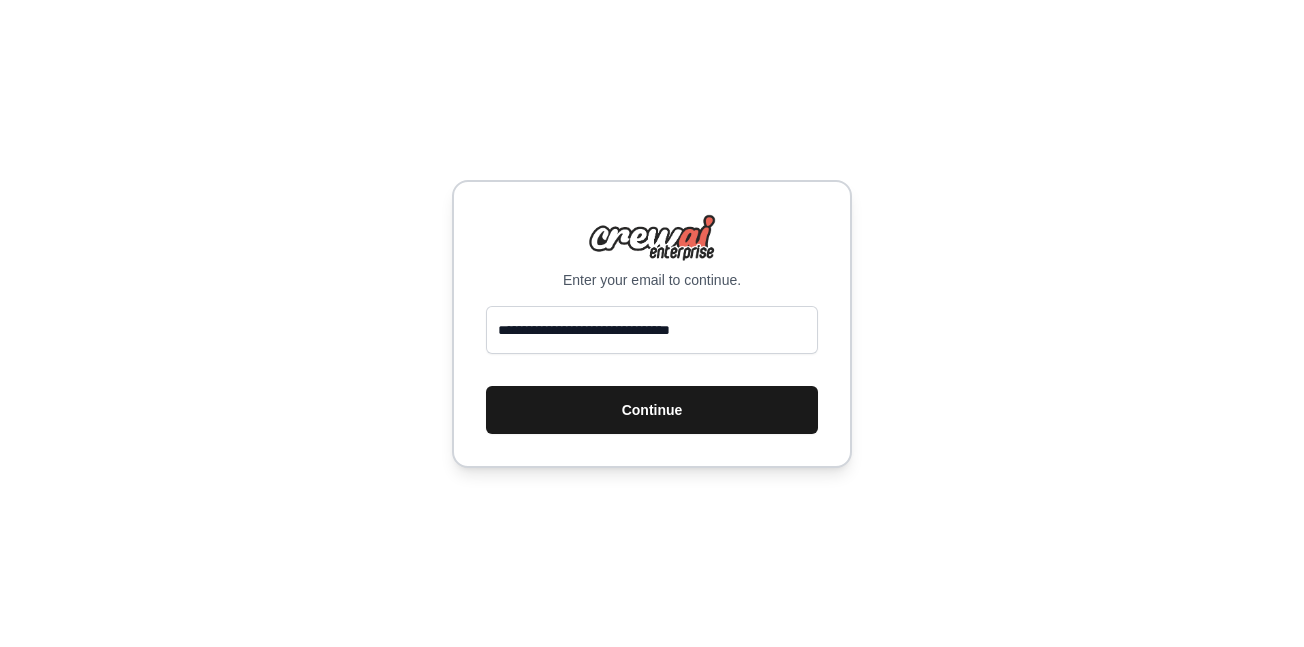 click on "Continue" at bounding box center (652, 410) 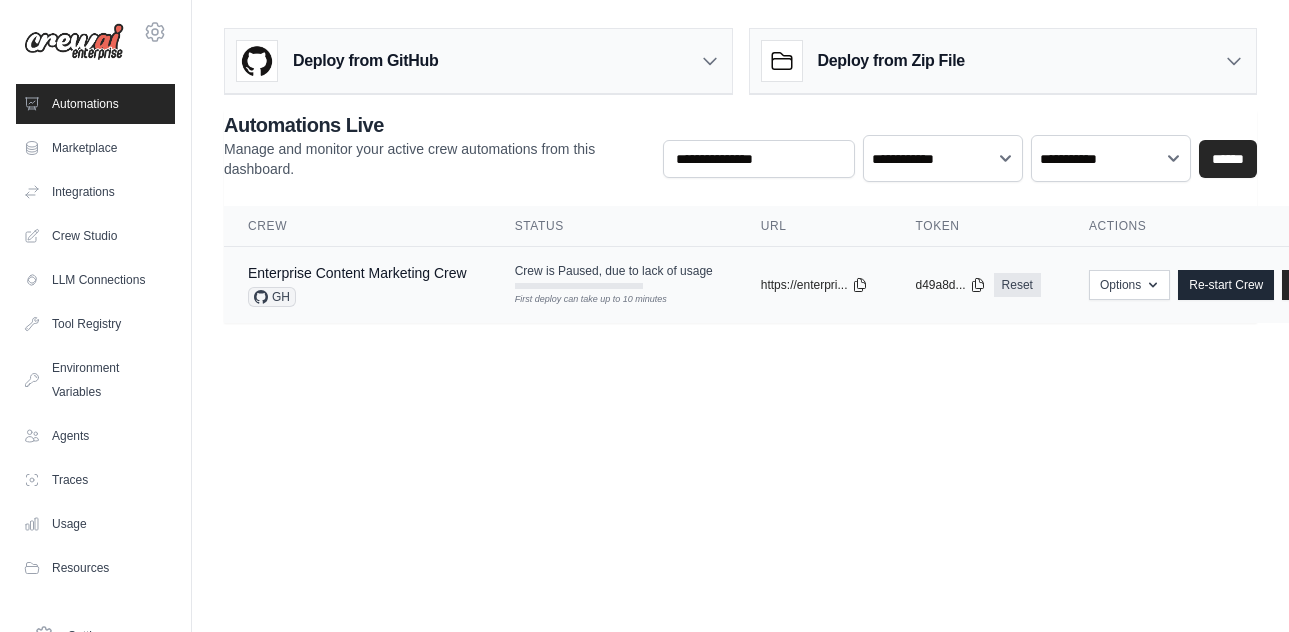 scroll, scrollTop: 0, scrollLeft: 0, axis: both 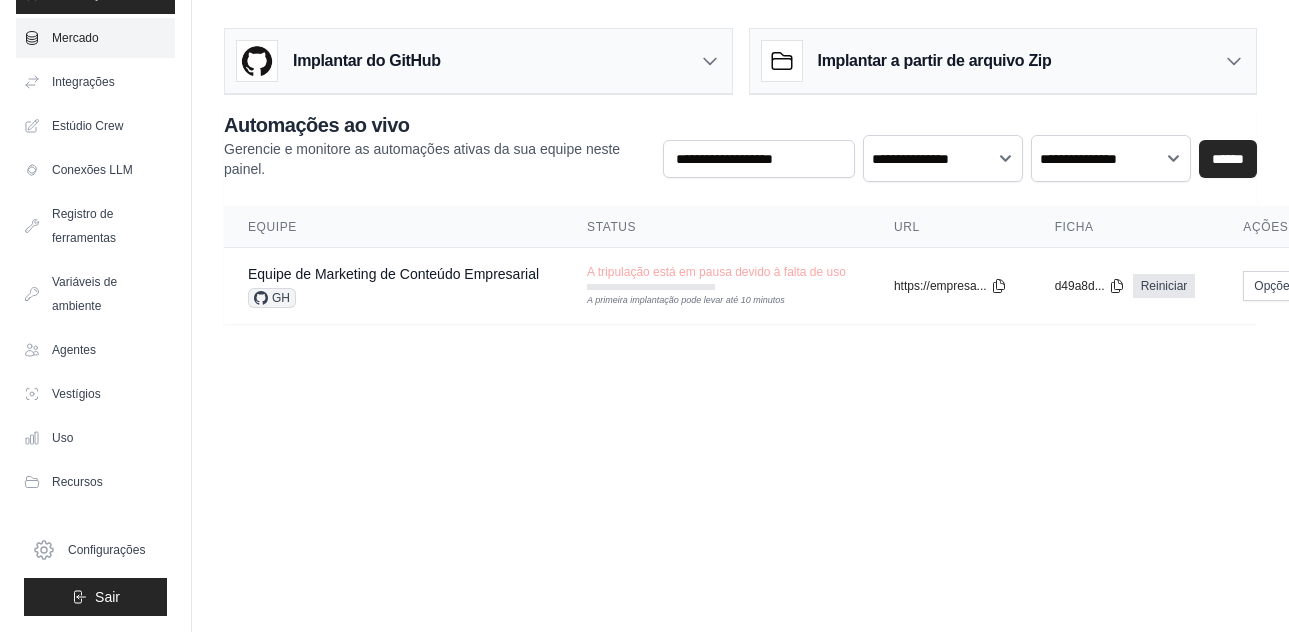 click on "Mercado" at bounding box center (75, 38) 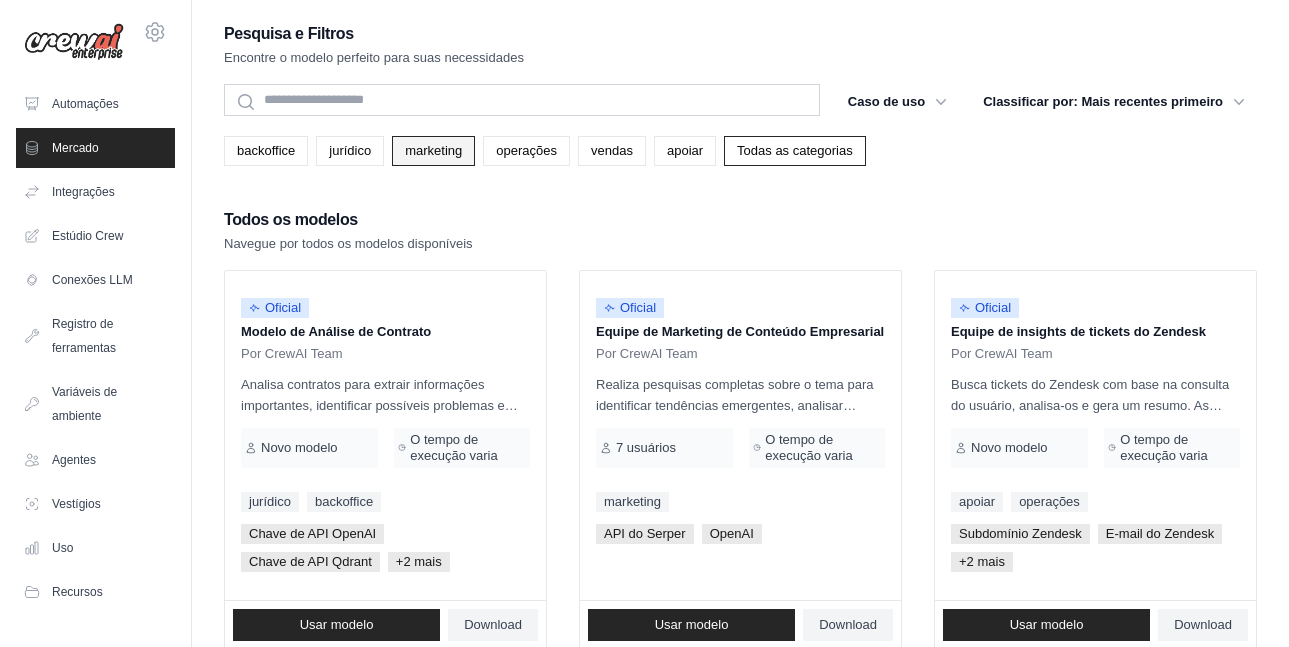 click on "marketing" at bounding box center [433, 150] 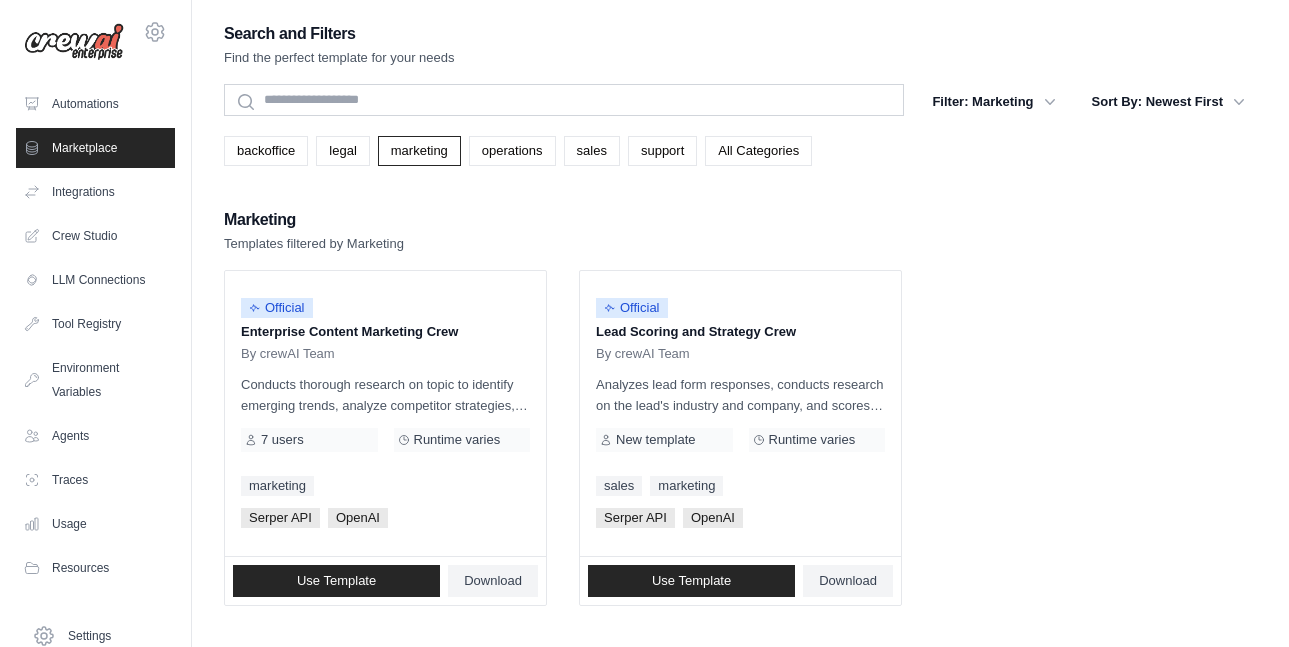 scroll, scrollTop: 23, scrollLeft: 0, axis: vertical 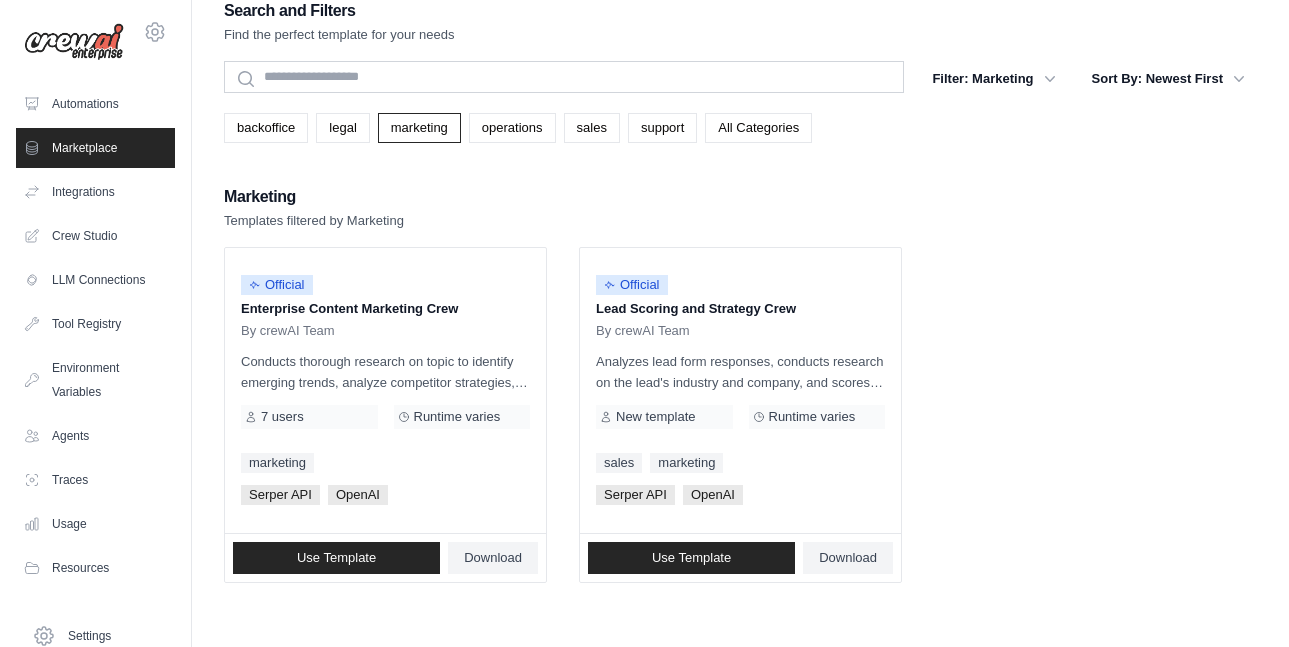 drag, startPoint x: 768, startPoint y: 224, endPoint x: 772, endPoint y: 212, distance: 12.649111 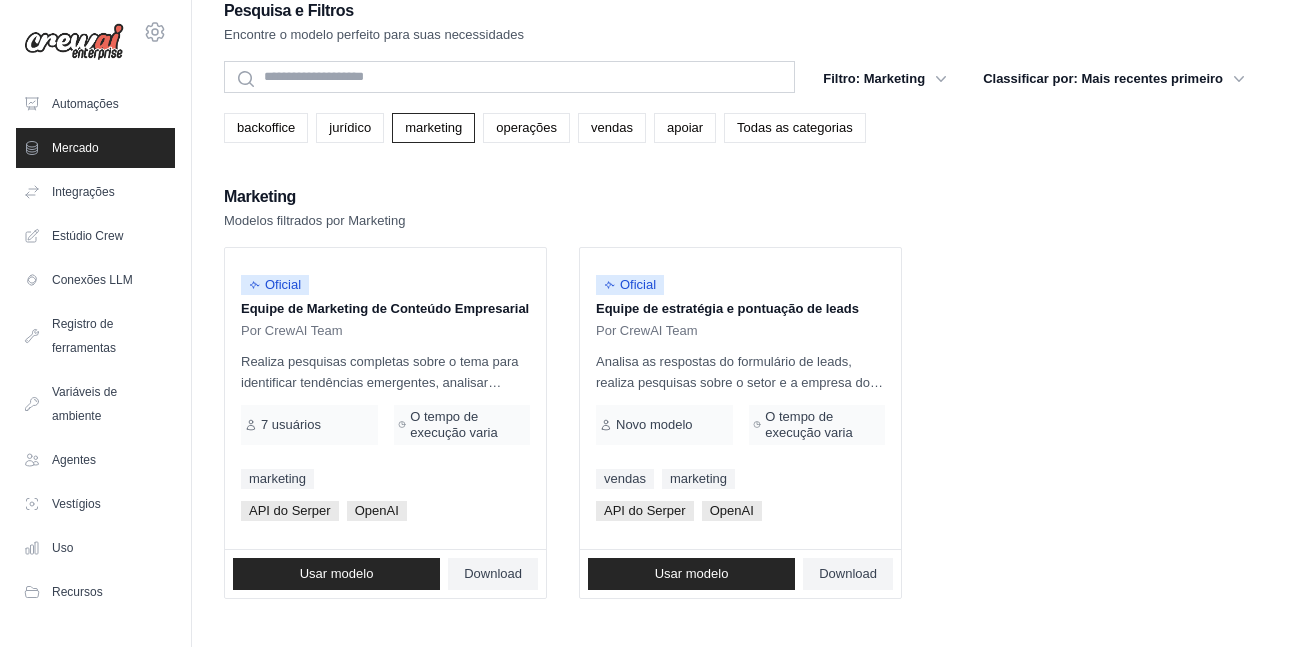 click on "Marketing
Modelos filtrados por Marketing" at bounding box center [740, 207] 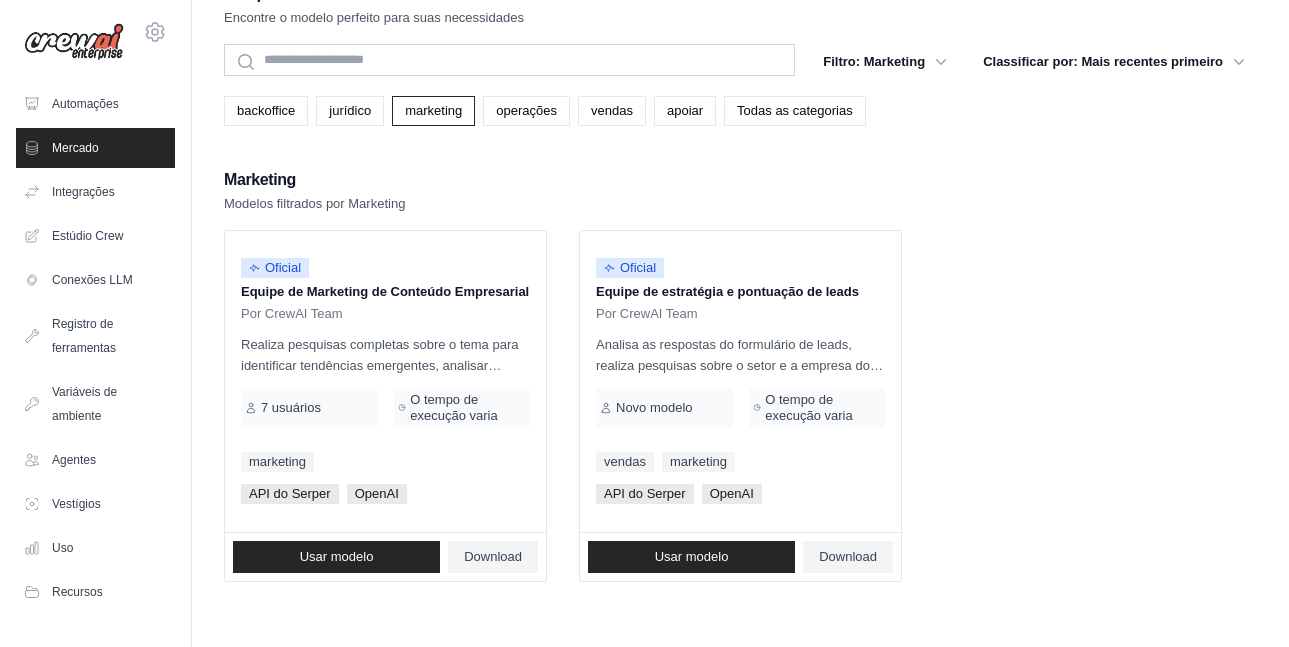 scroll, scrollTop: 204, scrollLeft: 0, axis: vertical 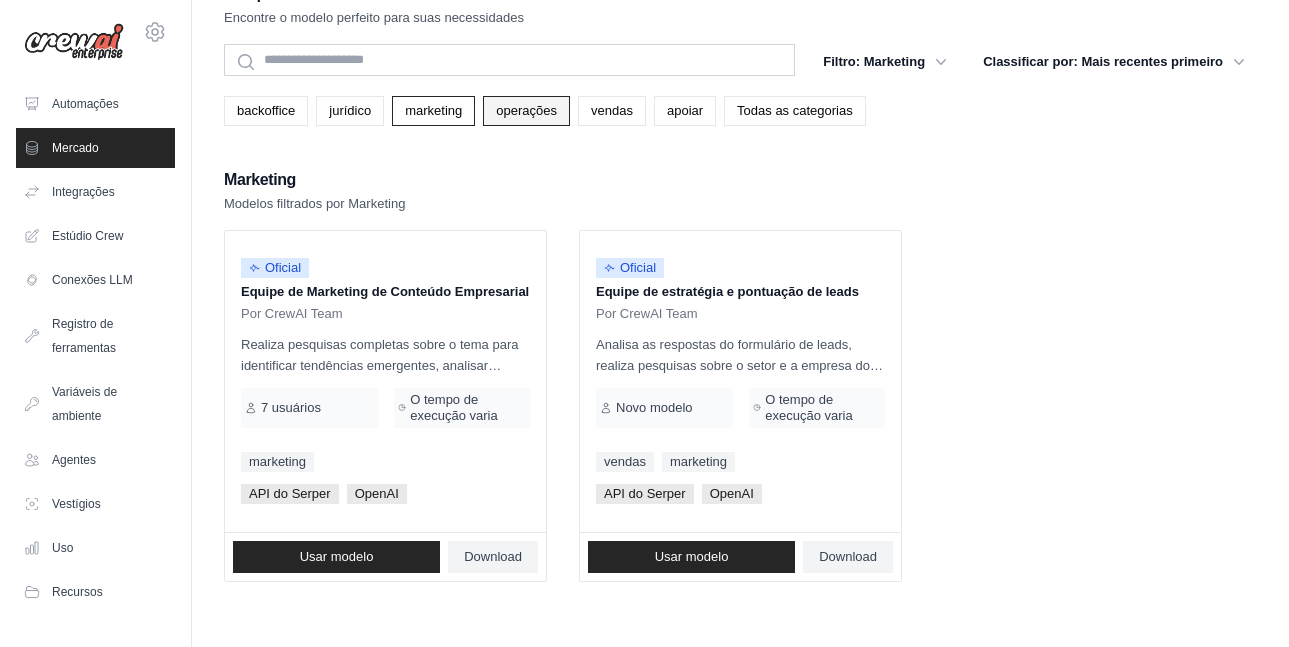 click on "operações" at bounding box center (526, 110) 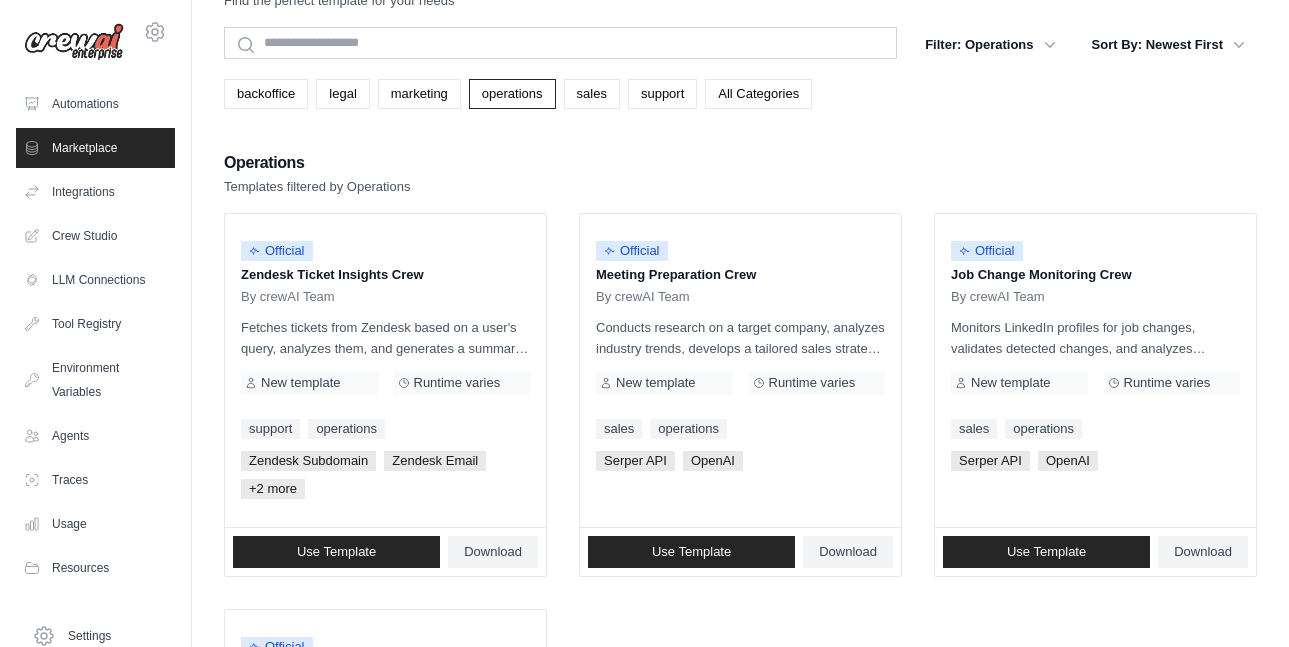scroll, scrollTop: 0, scrollLeft: 0, axis: both 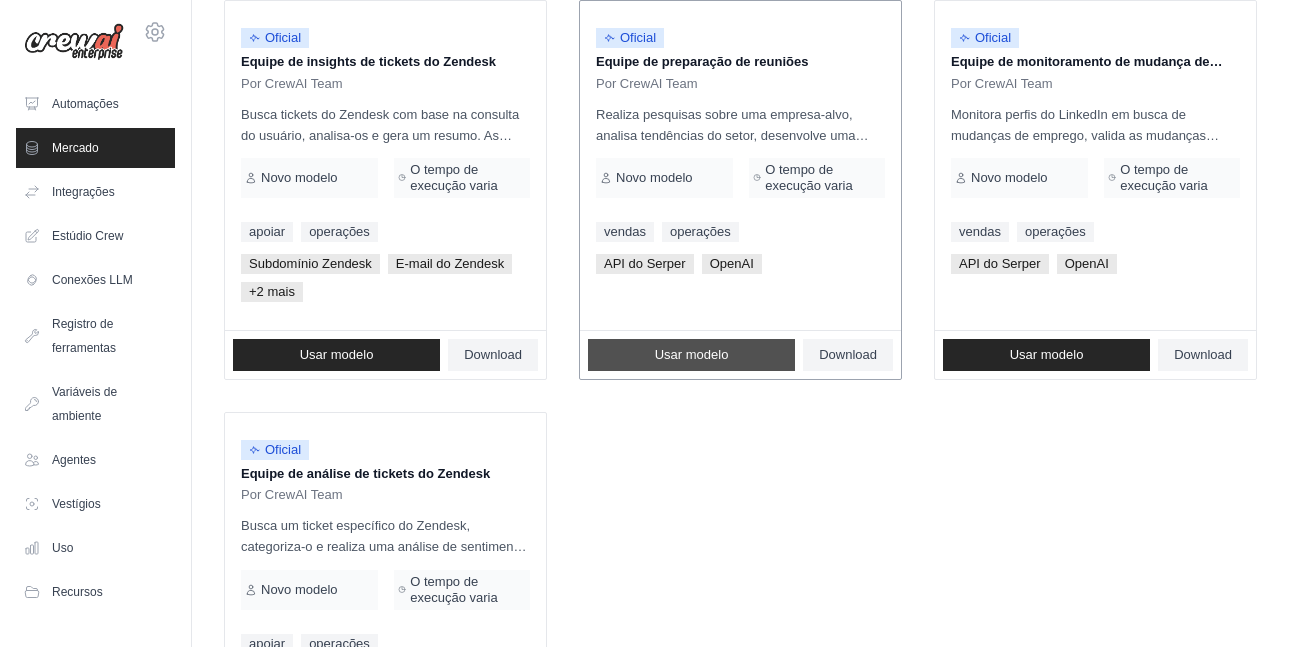 click on "Usar modelo" at bounding box center [692, 354] 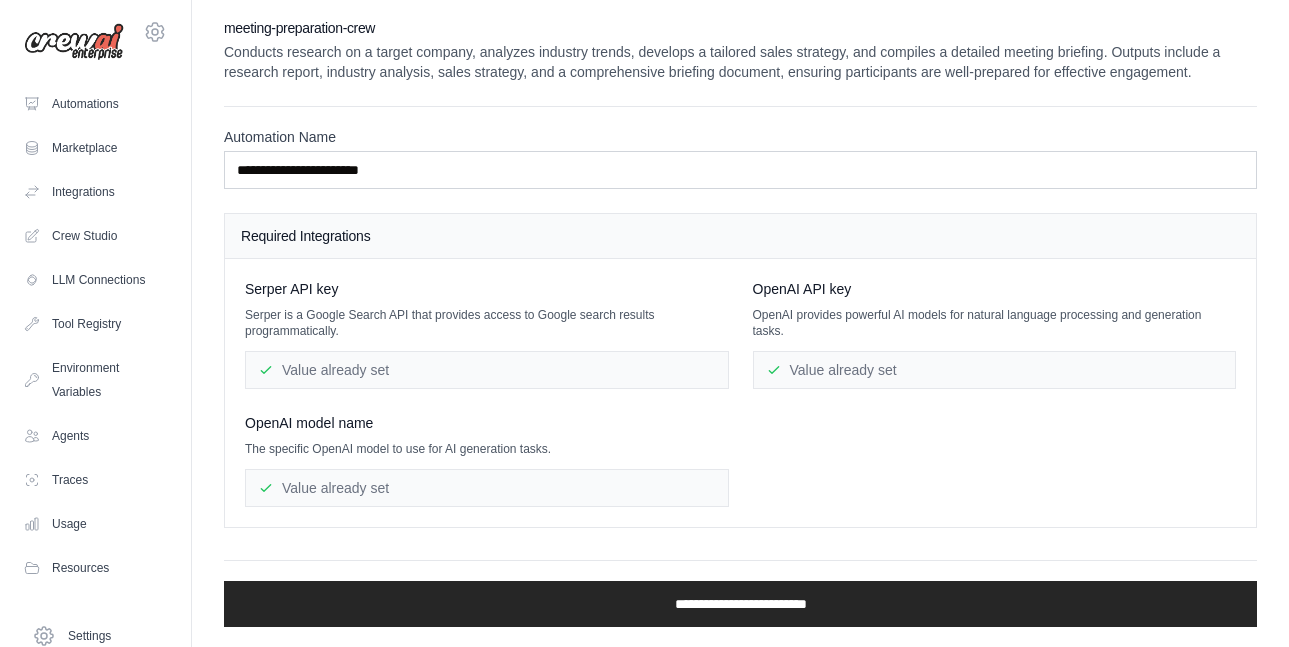 scroll, scrollTop: 0, scrollLeft: 0, axis: both 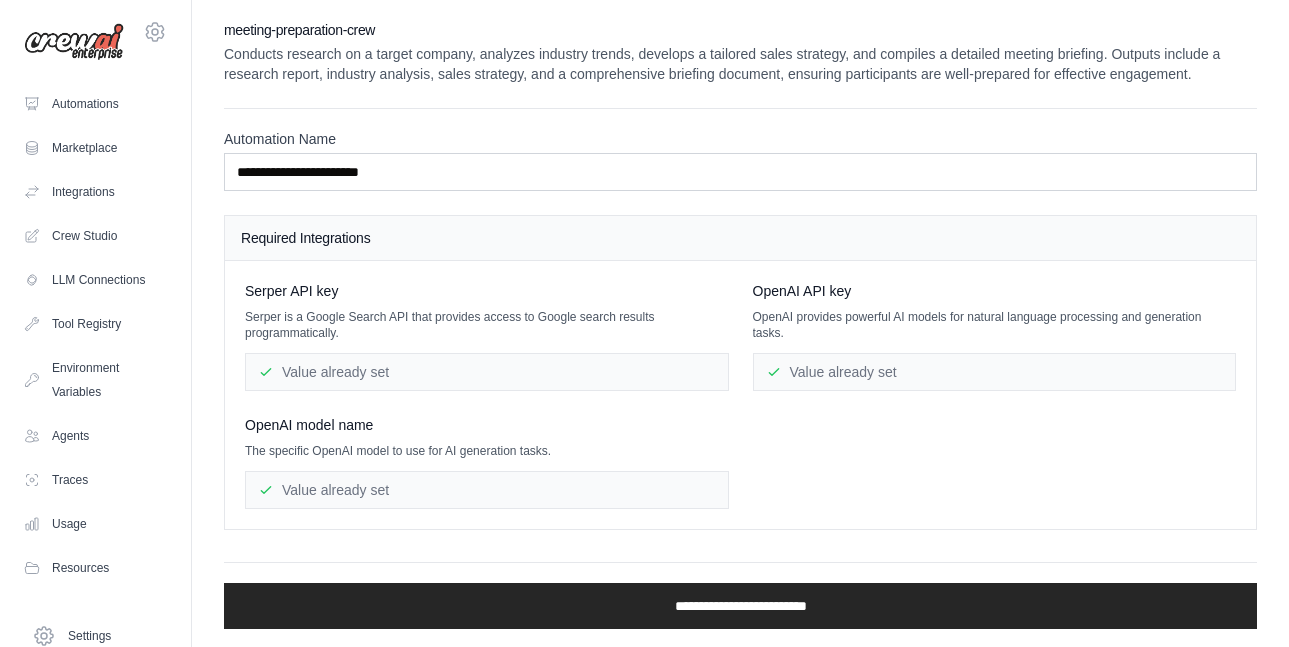 drag, startPoint x: 885, startPoint y: 274, endPoint x: 889, endPoint y: 236, distance: 38.209946 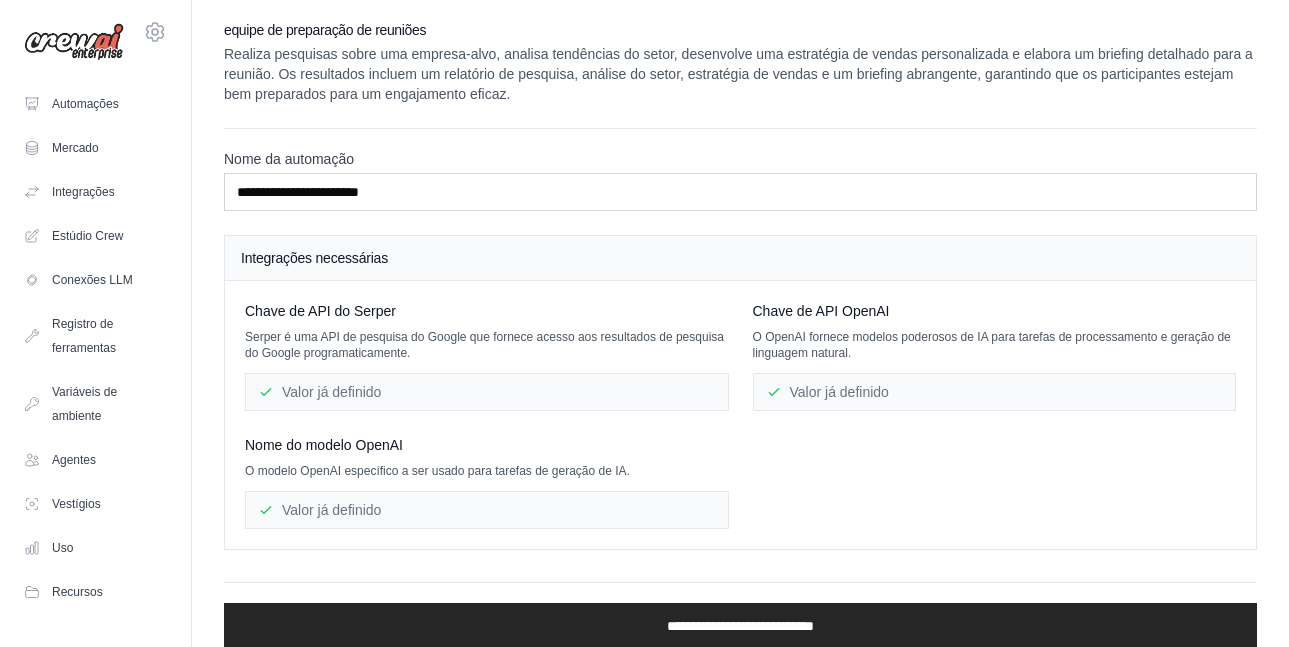 click on "**********" at bounding box center (740, 334) 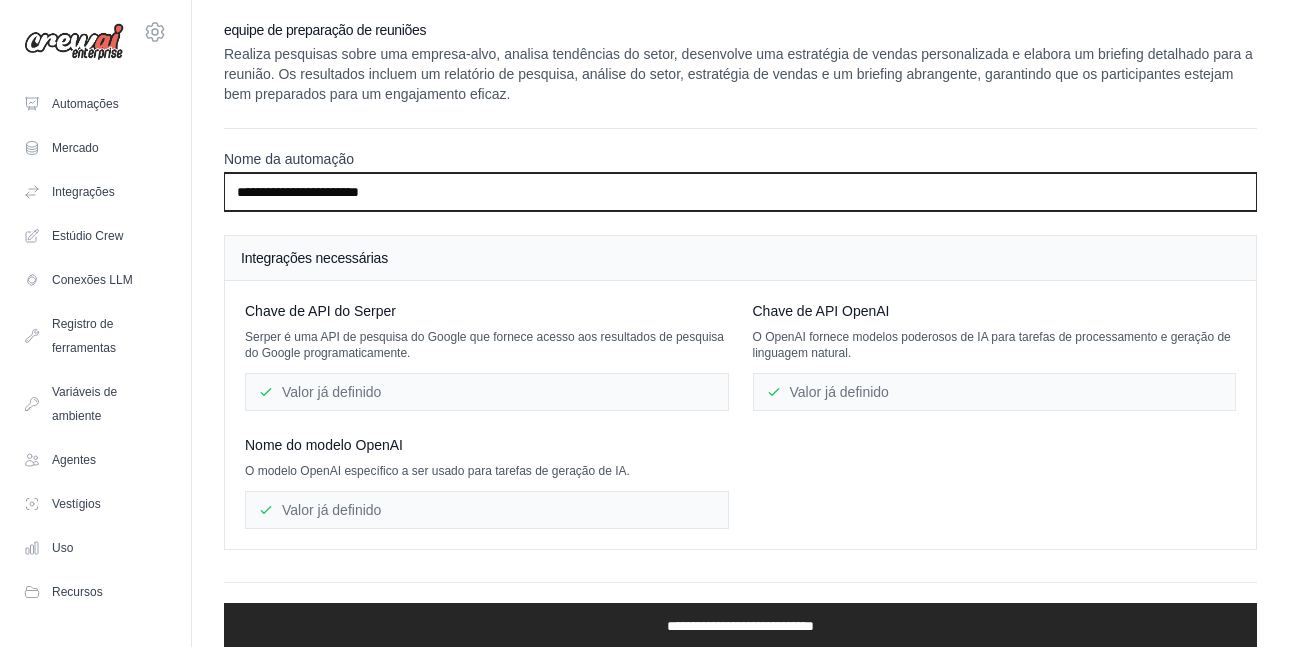 click on "**********" at bounding box center (740, 192) 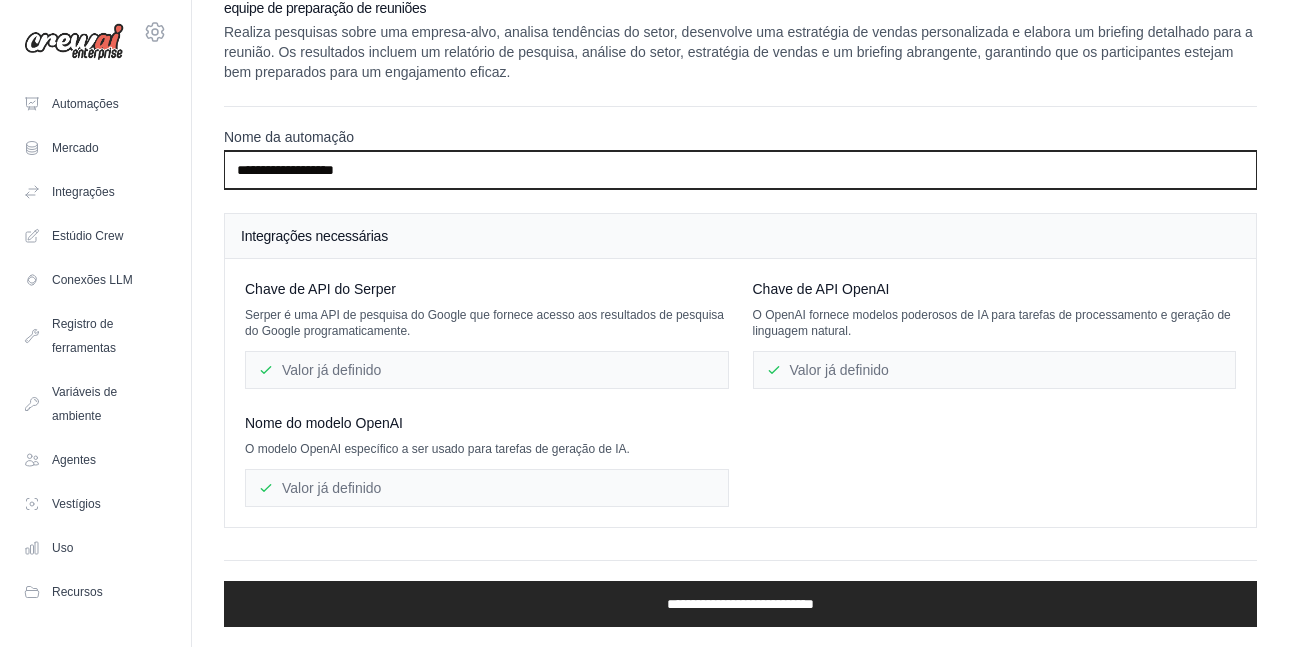 scroll, scrollTop: 214, scrollLeft: 0, axis: vertical 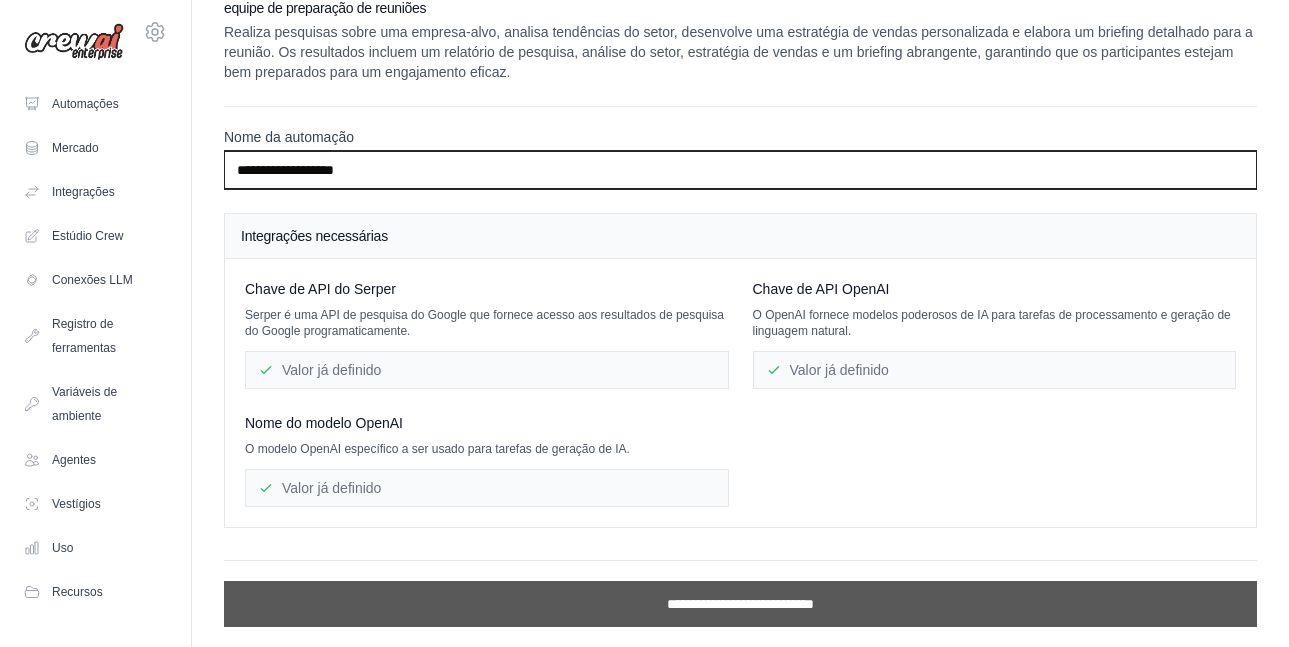 type on "**********" 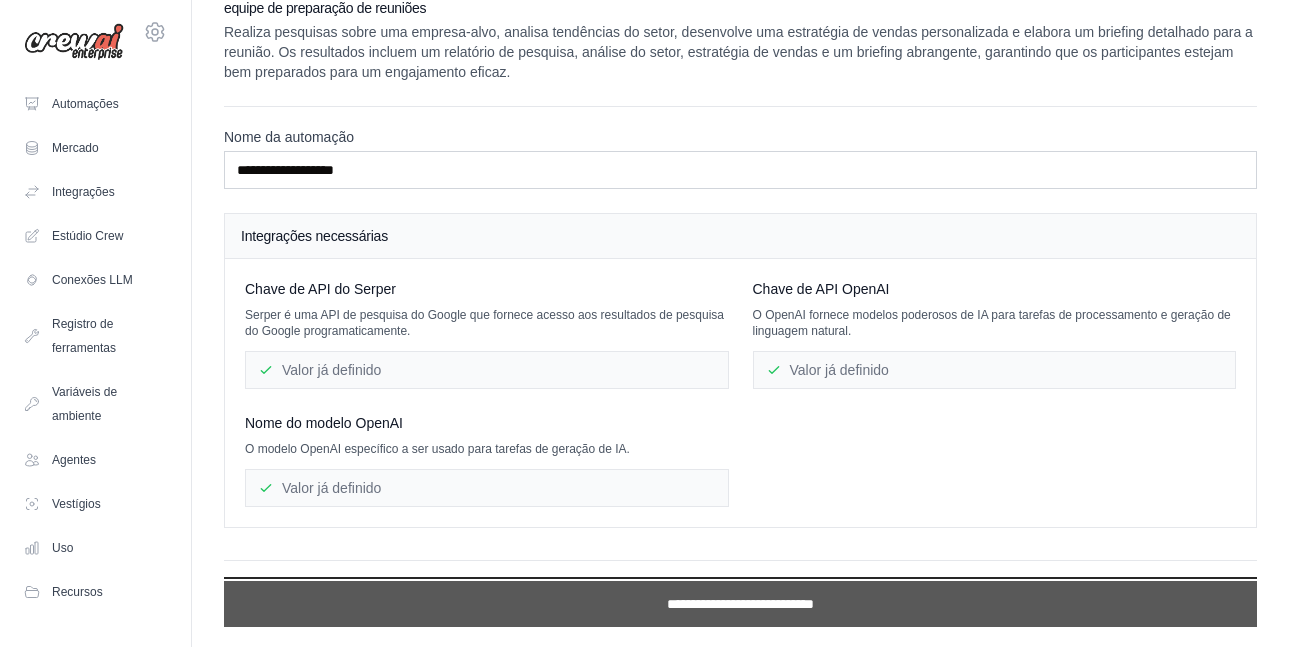 click on "**********" at bounding box center [740, 604] 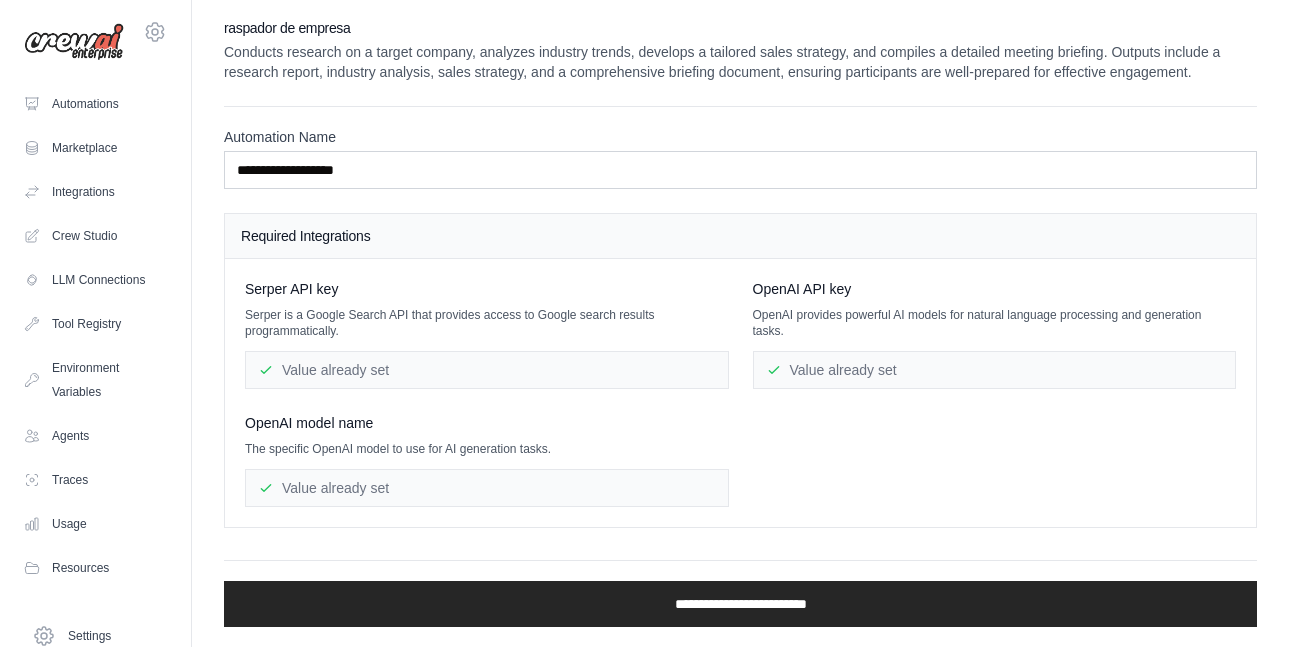 scroll, scrollTop: 0, scrollLeft: 0, axis: both 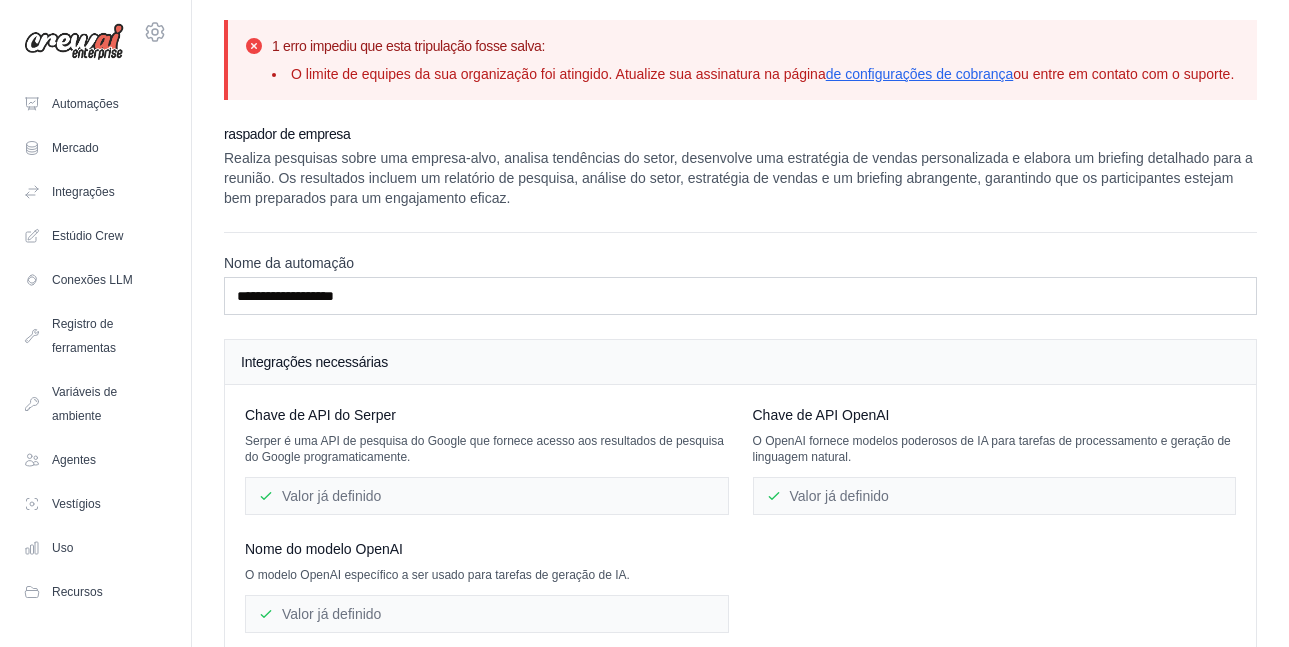 click 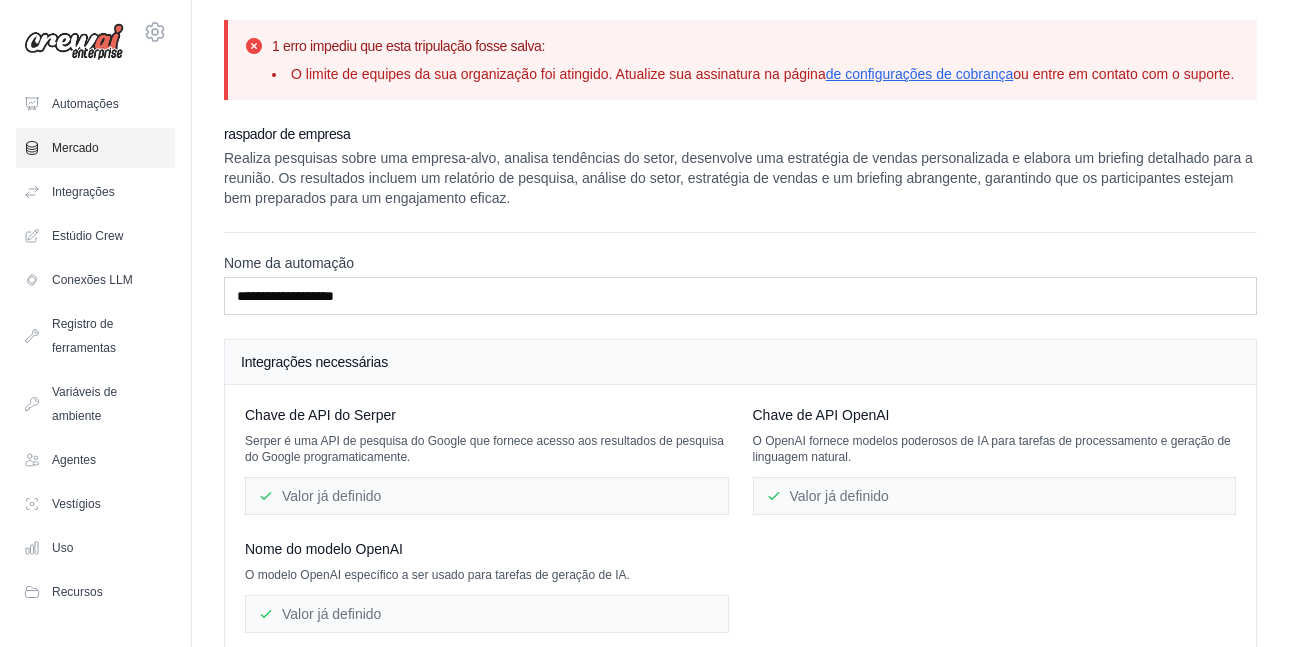 click on "Mercado" at bounding box center (75, 148) 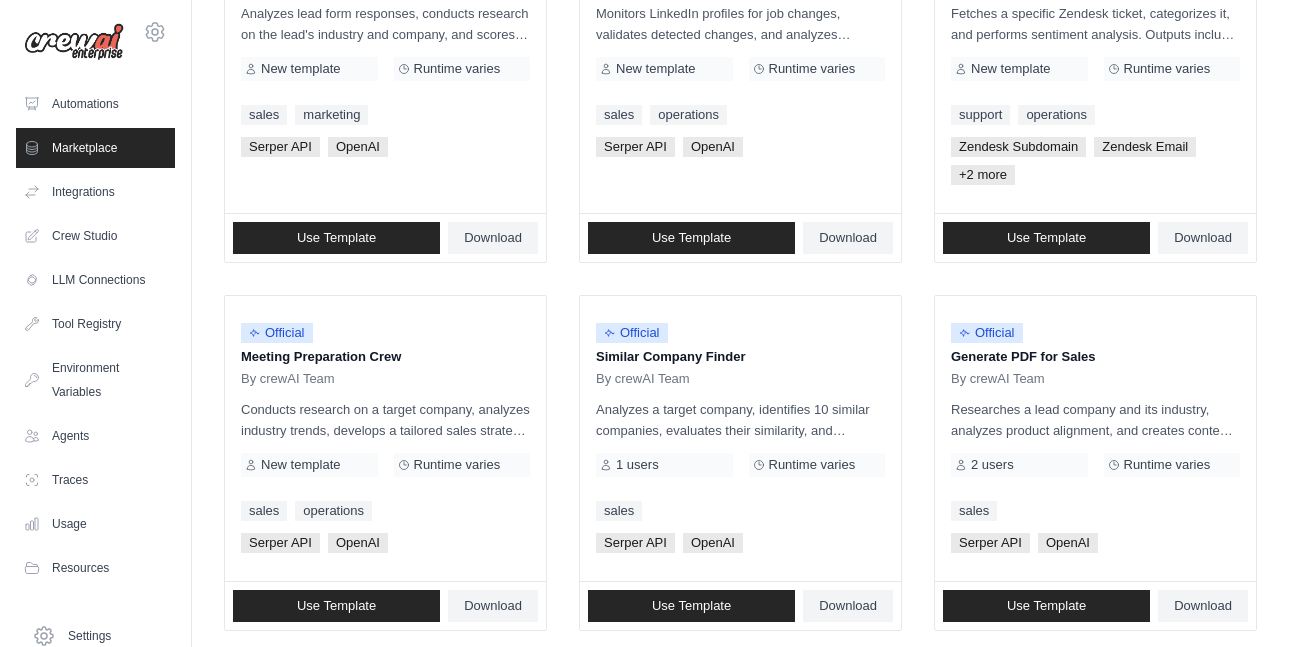 scroll, scrollTop: 1223, scrollLeft: 0, axis: vertical 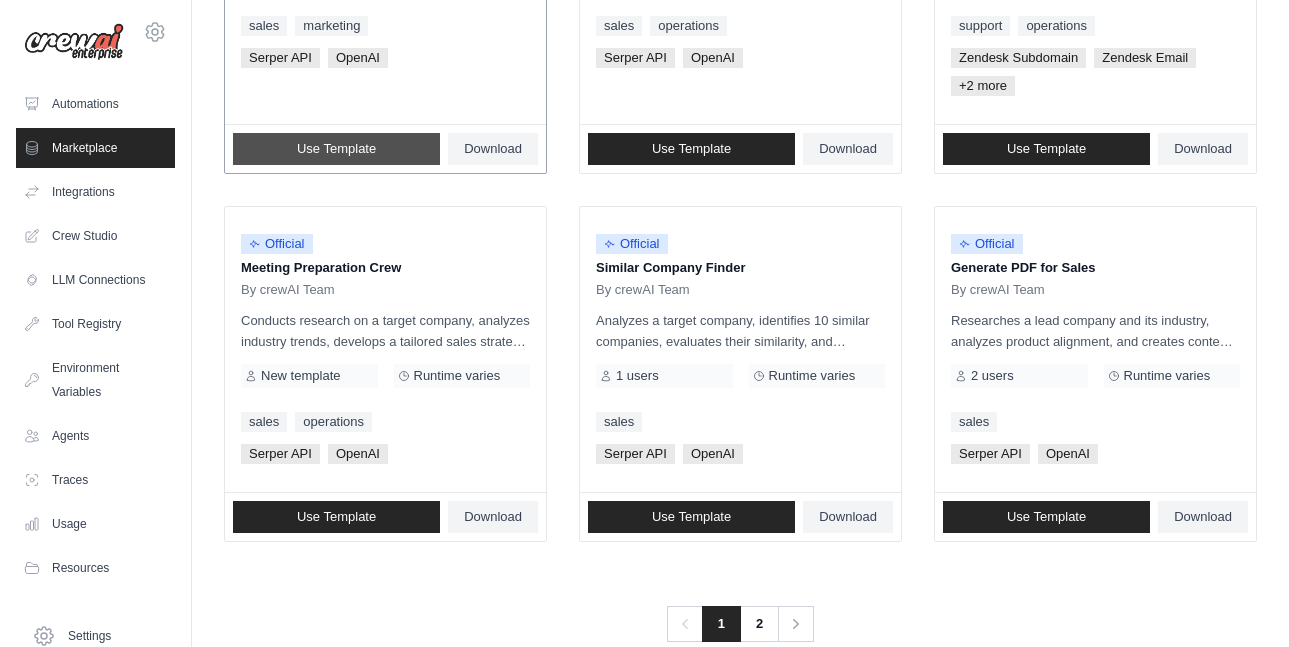 click on "Use Template" at bounding box center (336, 149) 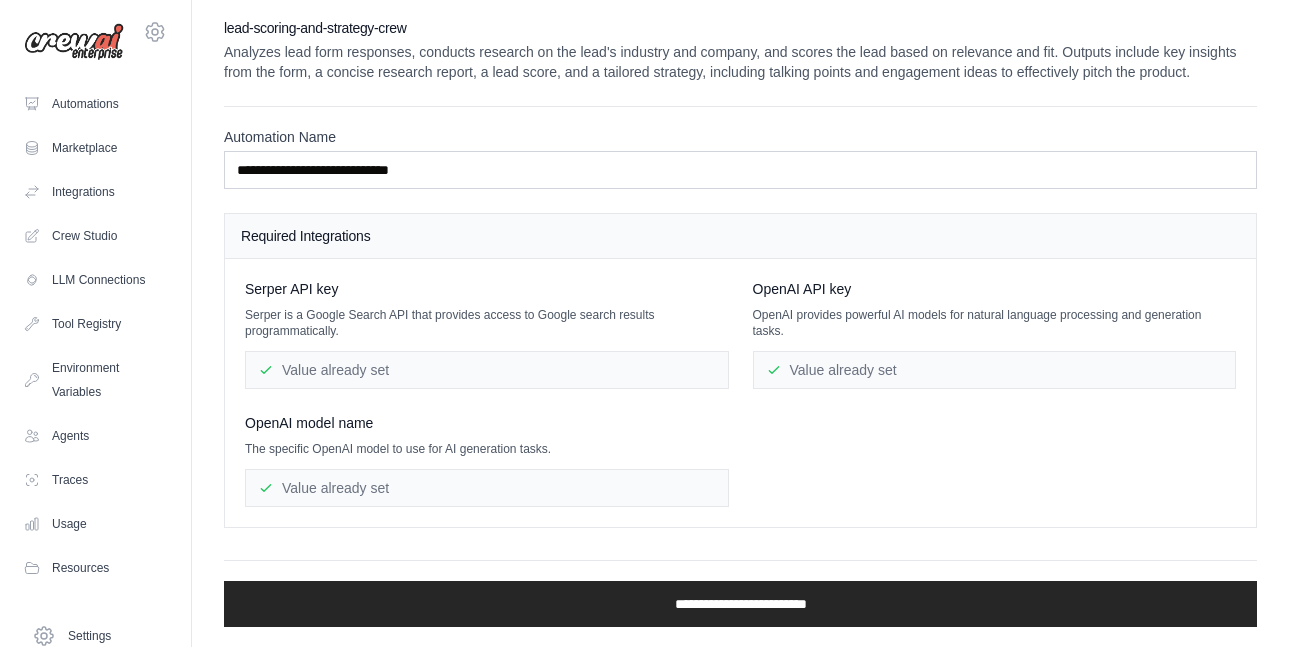 scroll, scrollTop: 0, scrollLeft: 0, axis: both 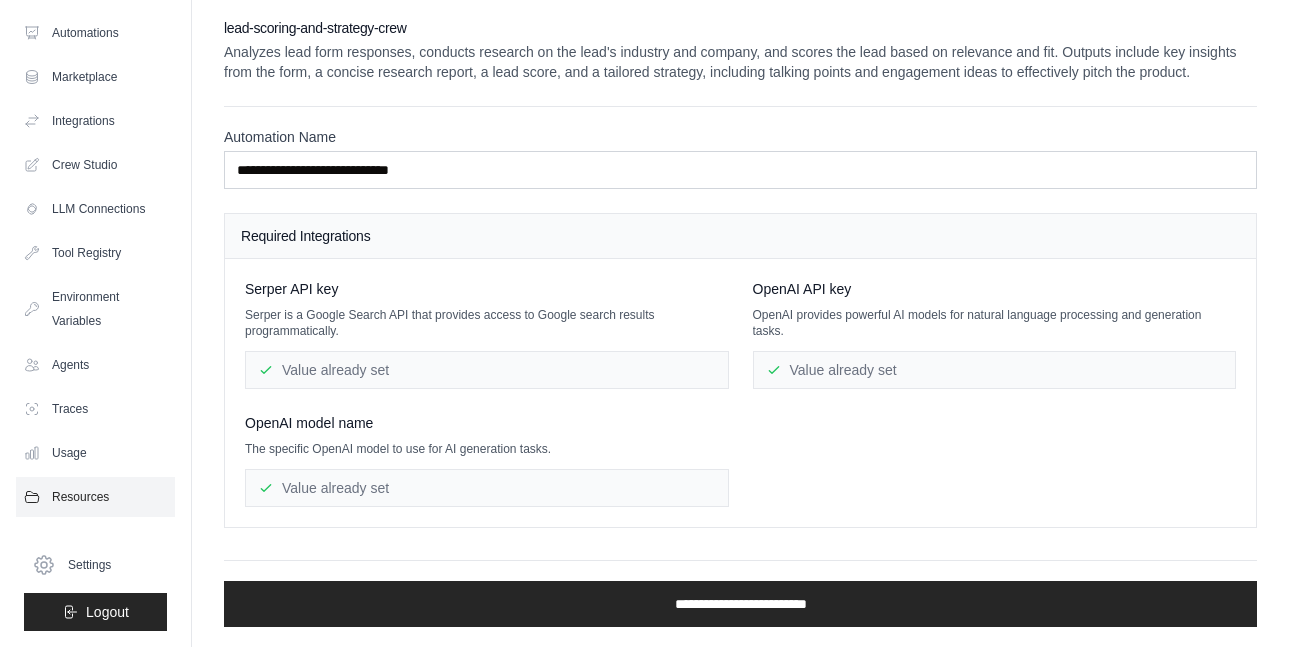 click on "Resources" at bounding box center [95, 497] 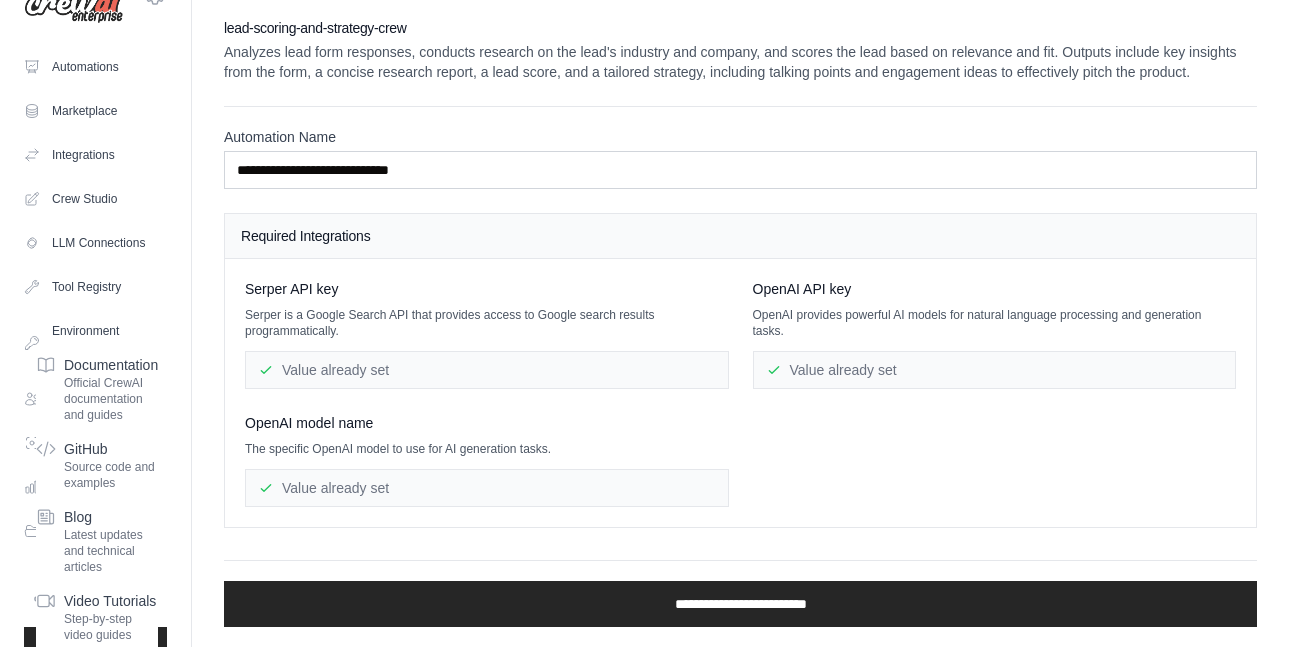 scroll, scrollTop: 0, scrollLeft: 0, axis: both 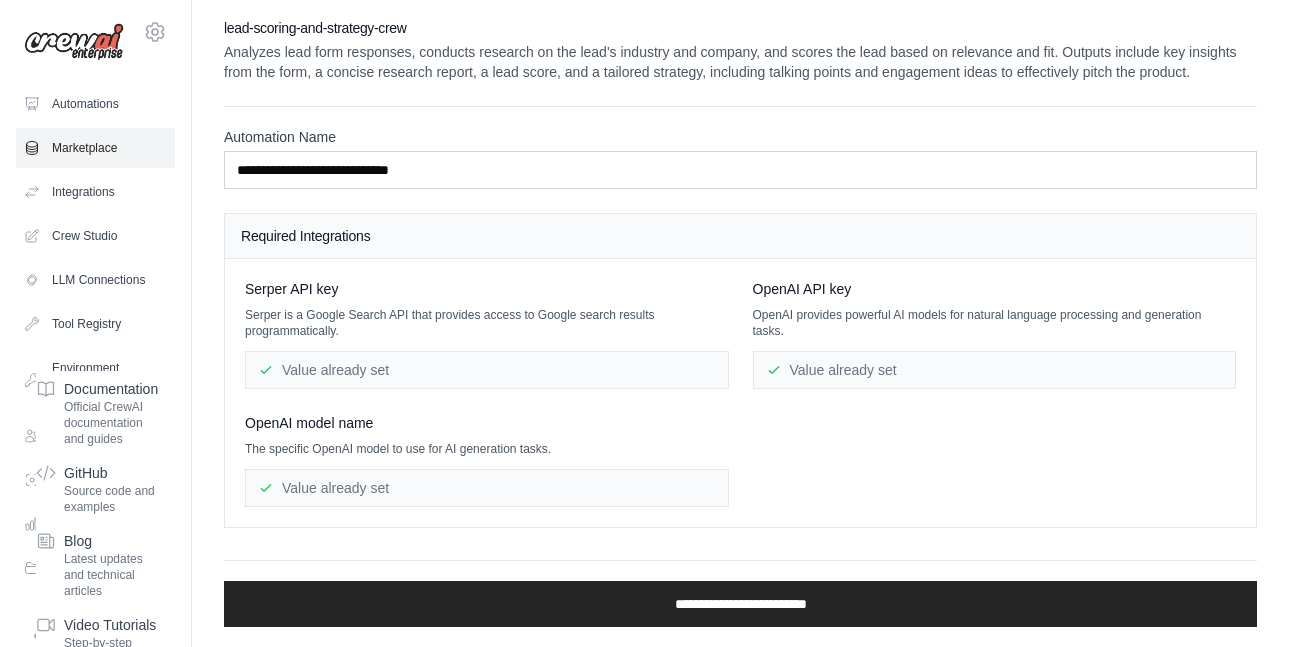 click on "Marketplace" at bounding box center [95, 148] 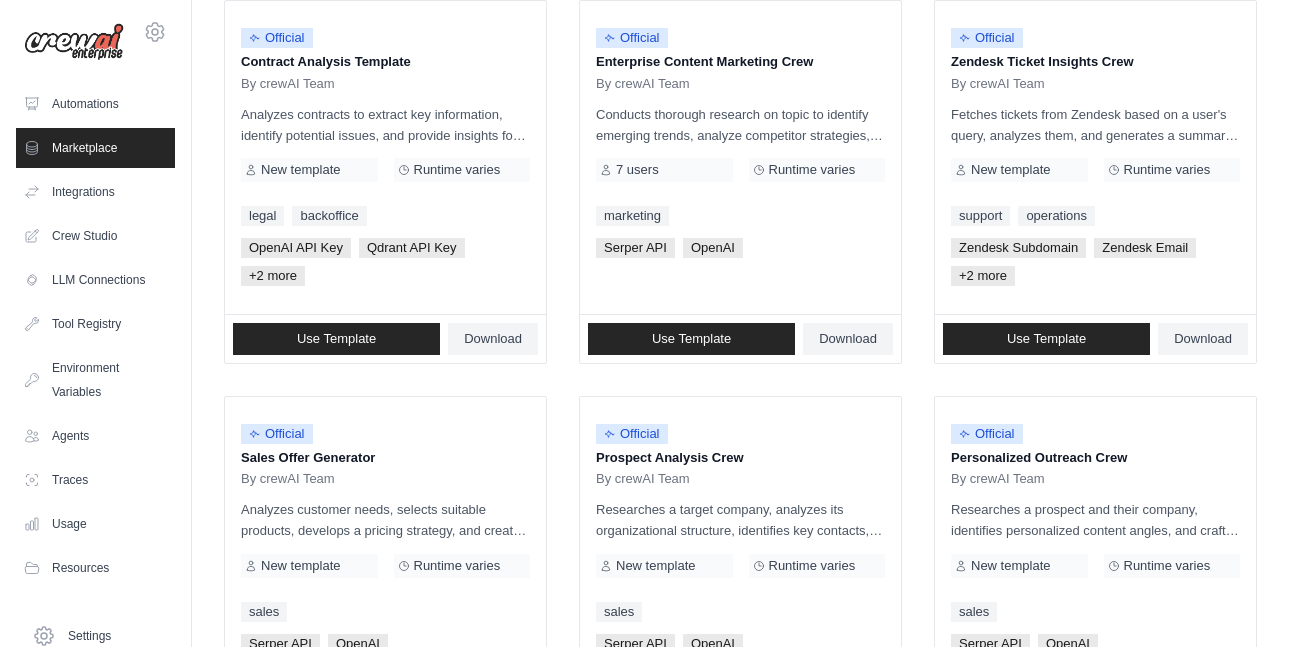 scroll, scrollTop: 0, scrollLeft: 0, axis: both 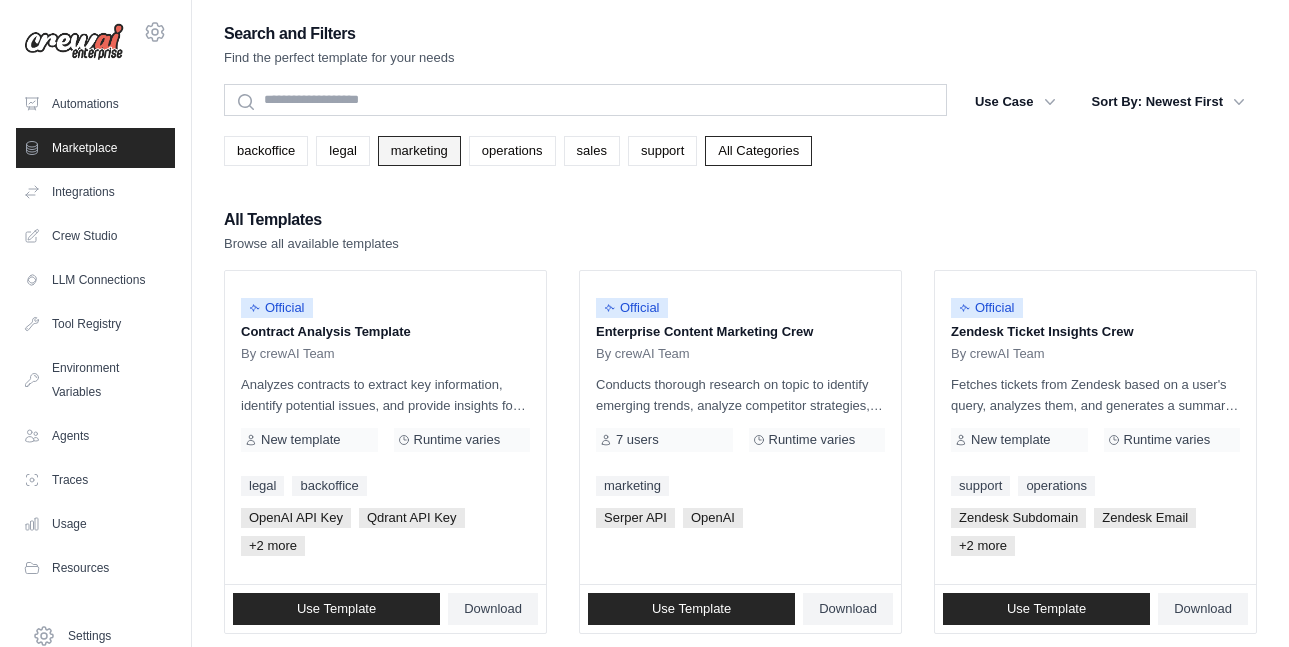 click on "marketing" at bounding box center [419, 151] 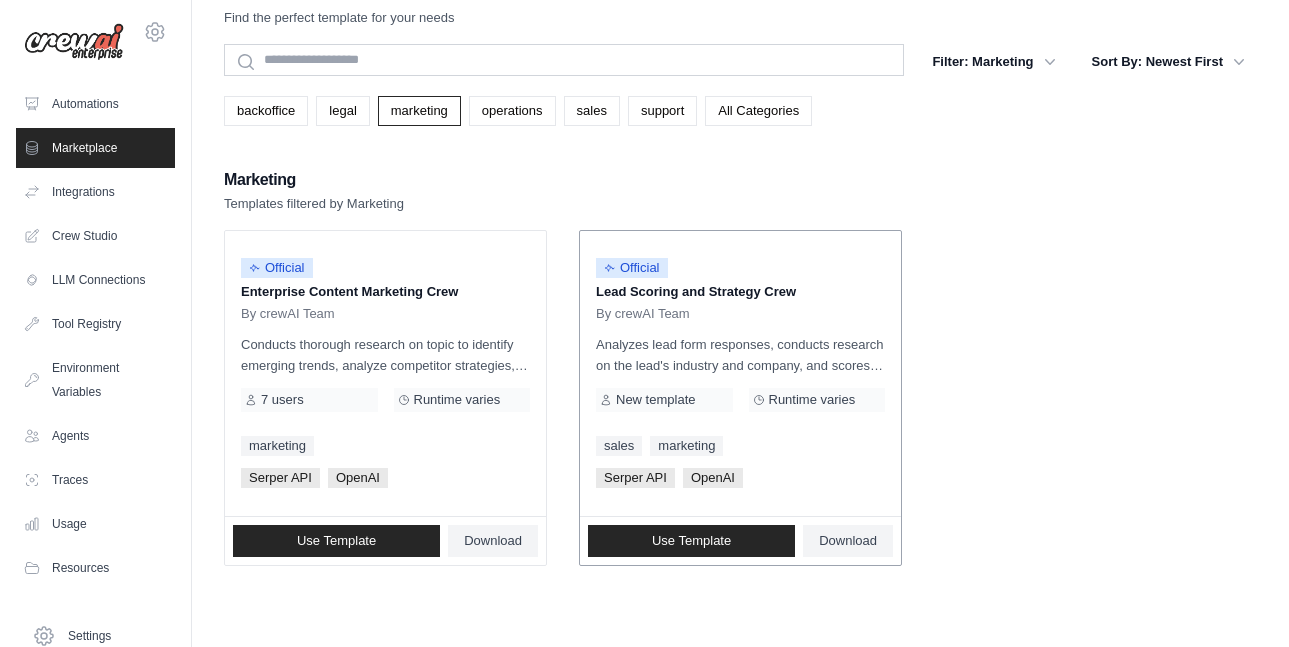 scroll, scrollTop: 183, scrollLeft: 0, axis: vertical 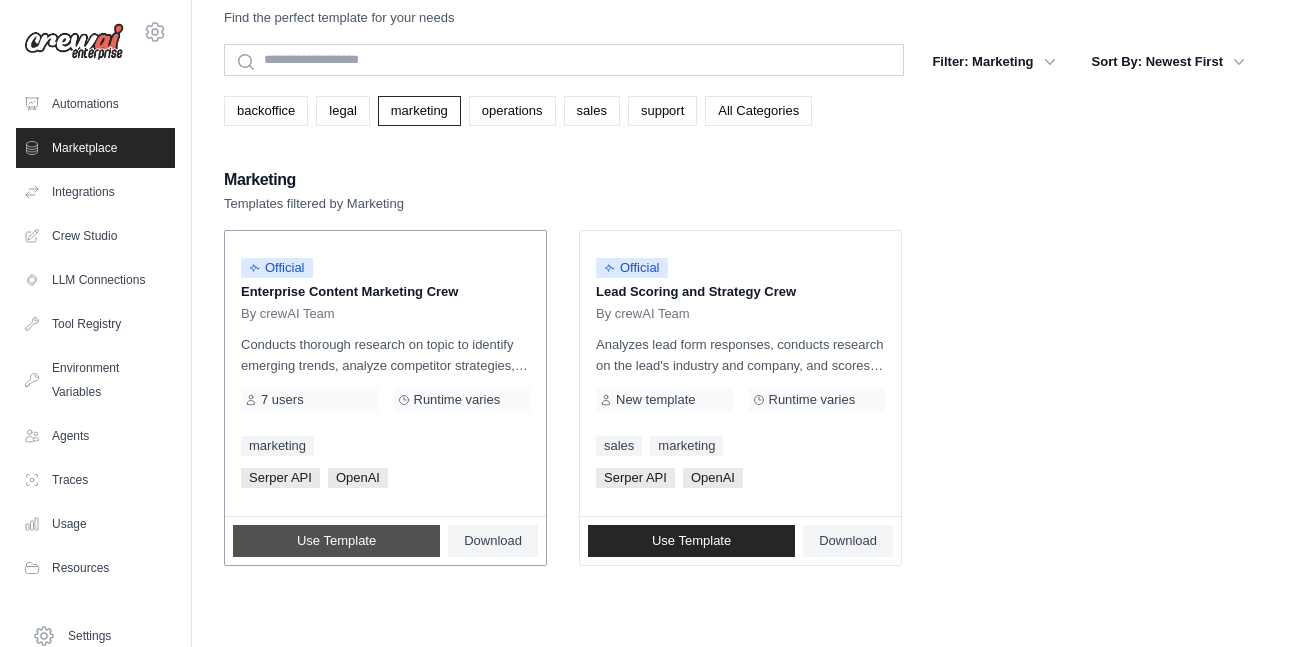 click on "Use Template" at bounding box center [336, 541] 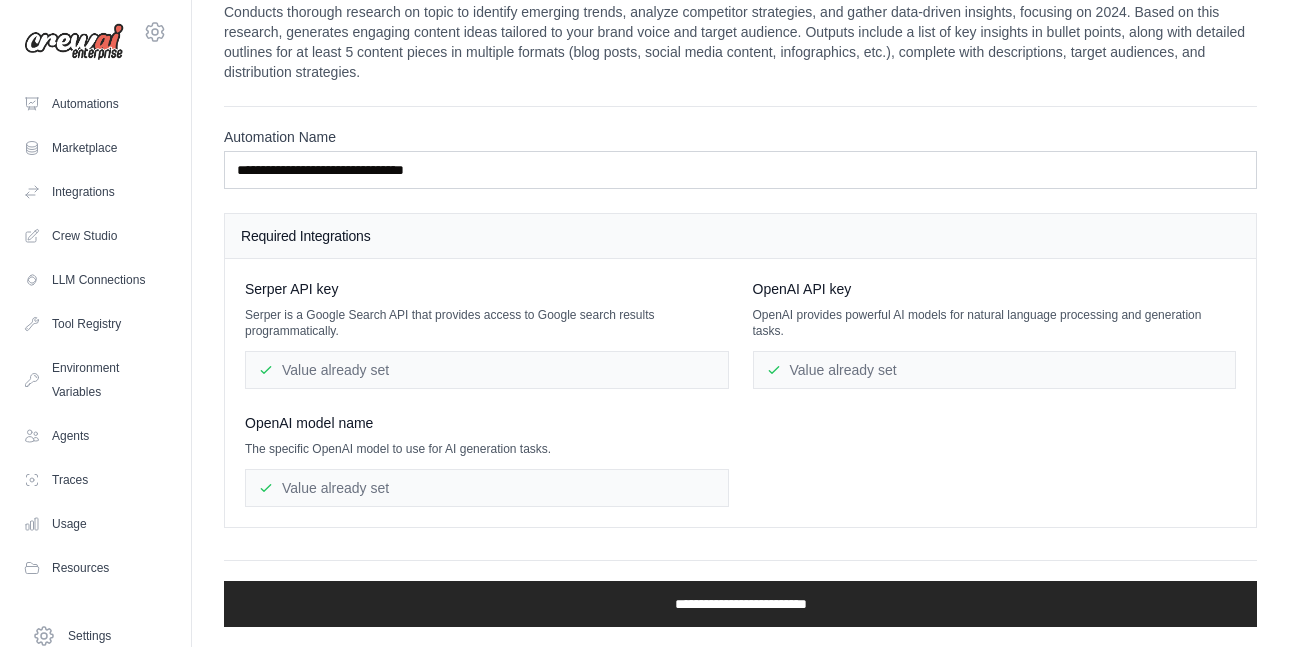 scroll, scrollTop: 0, scrollLeft: 0, axis: both 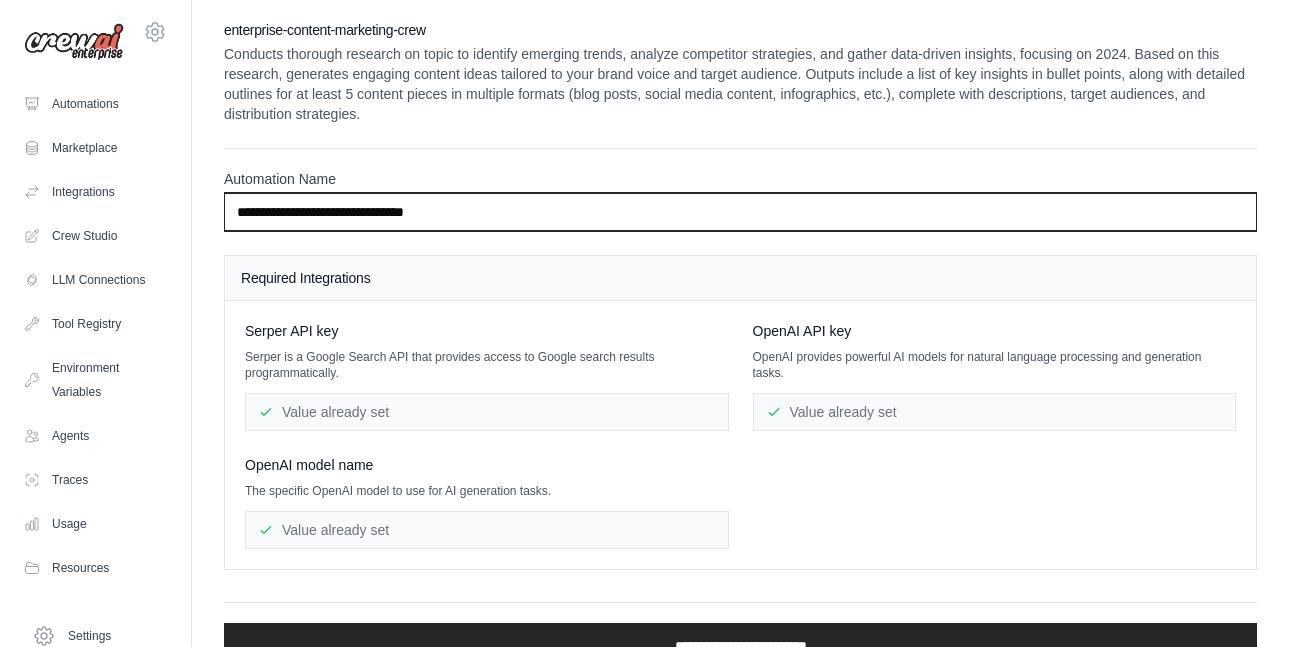 click on "**********" at bounding box center [740, 212] 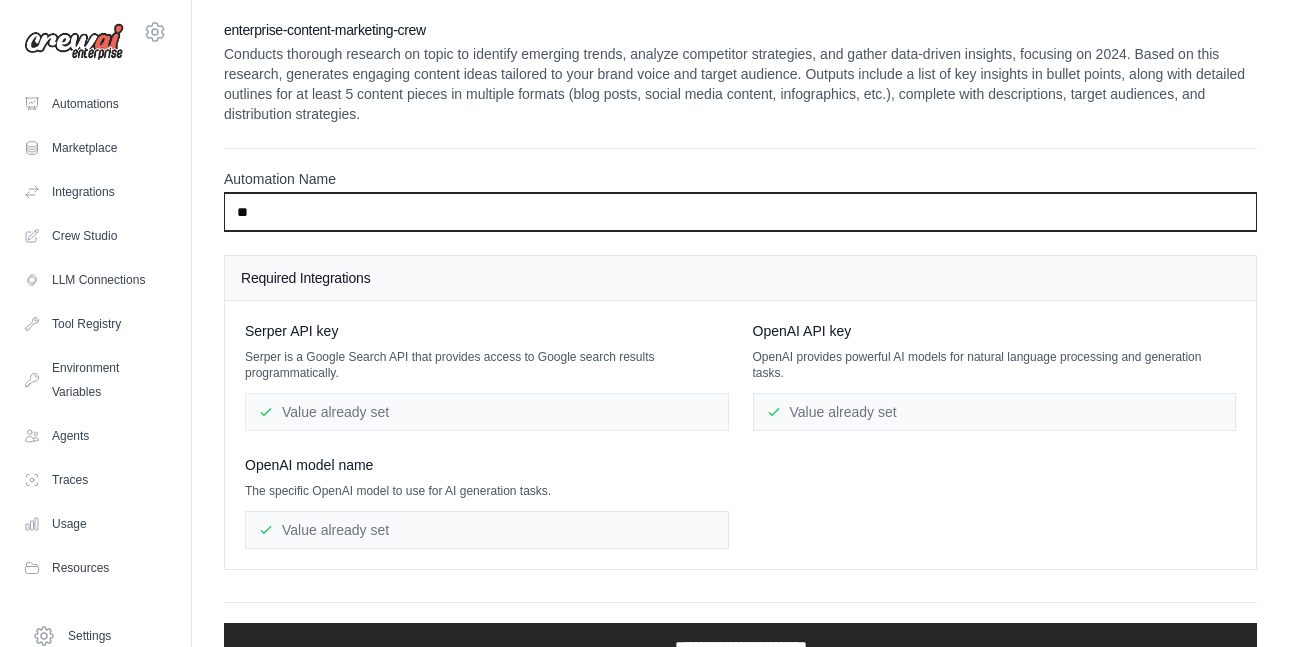type on "*" 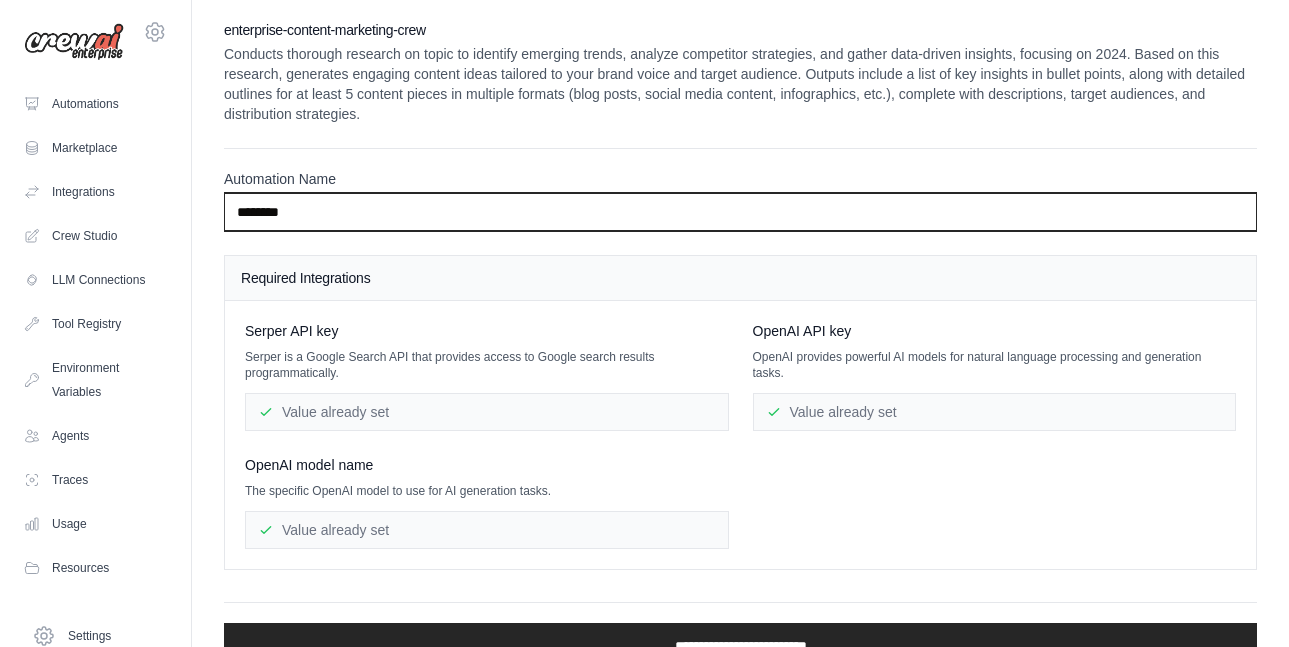 type on "********" 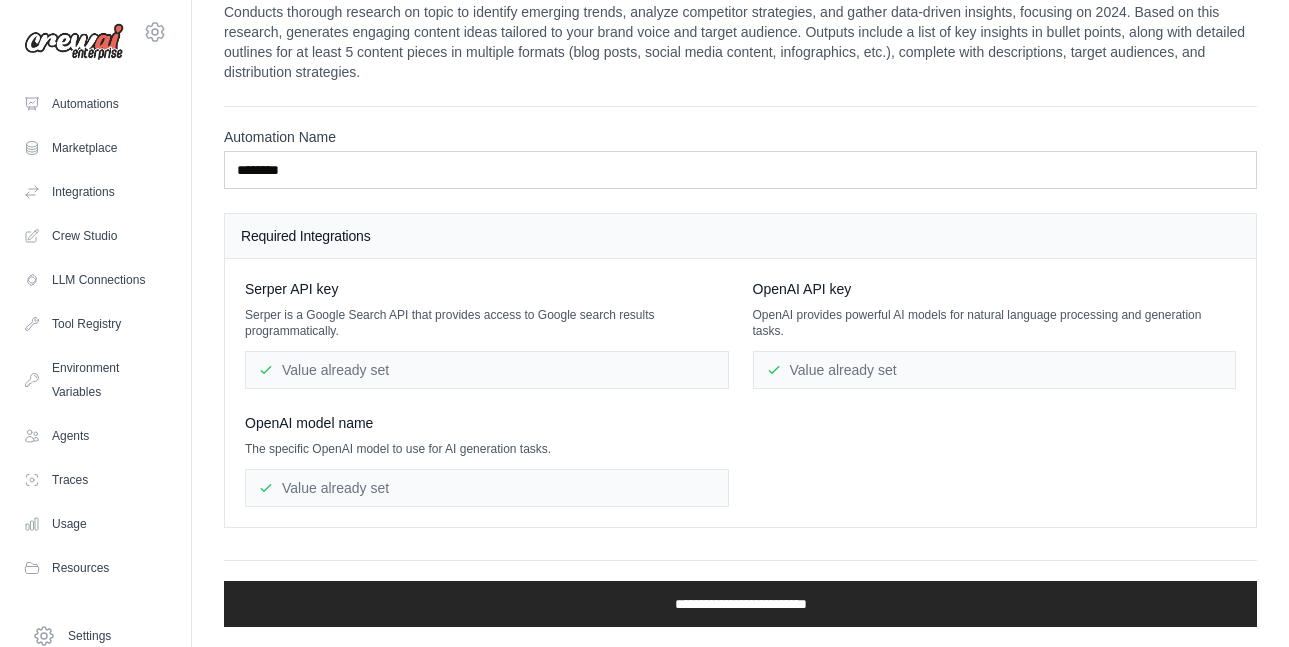 scroll, scrollTop: 391, scrollLeft: 0, axis: vertical 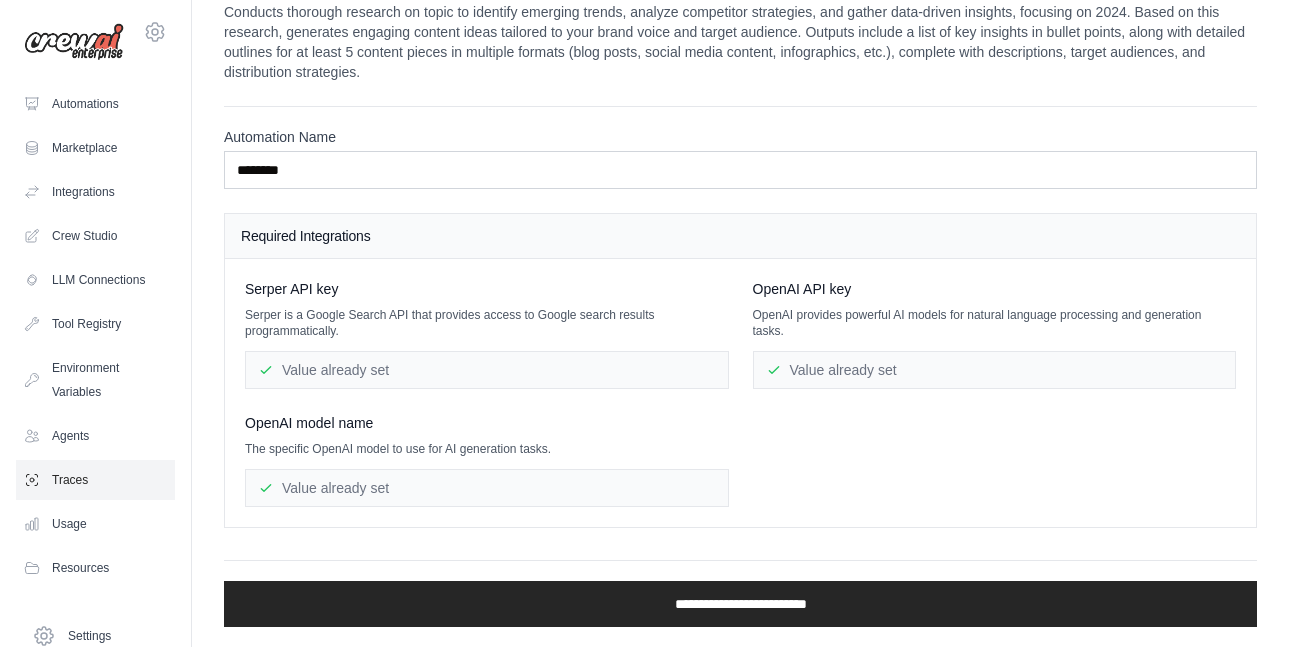 click on "Traces" at bounding box center [95, 480] 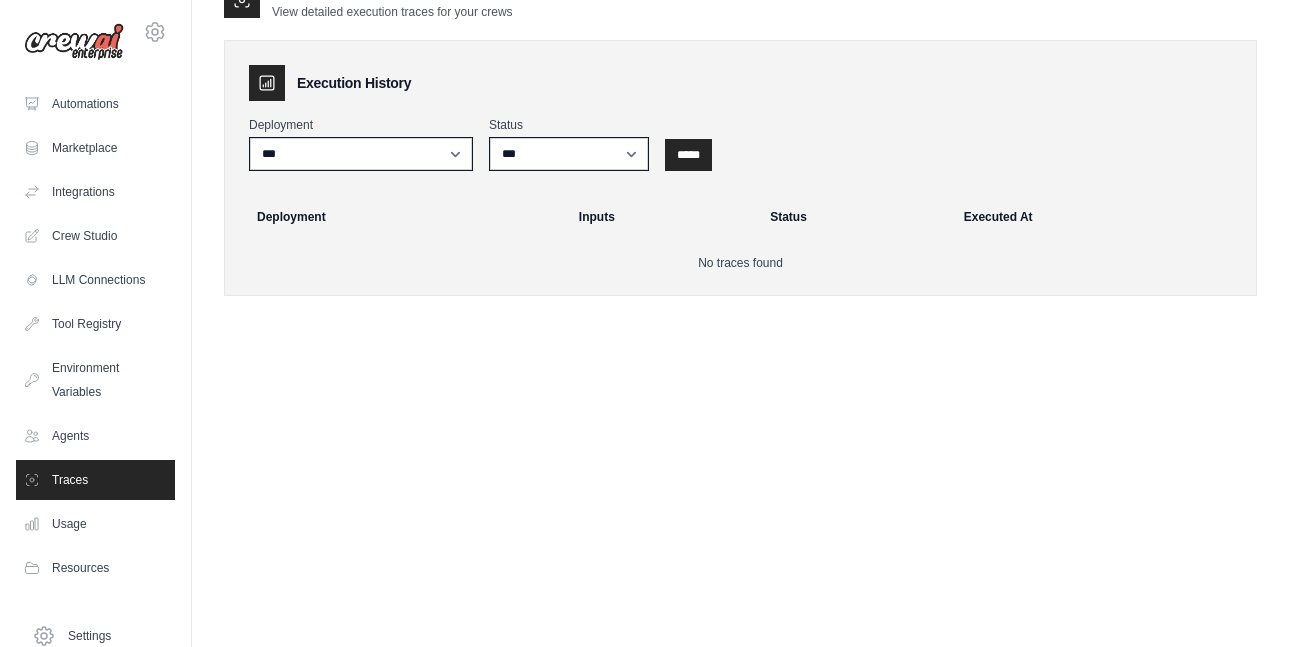 scroll, scrollTop: 0, scrollLeft: 0, axis: both 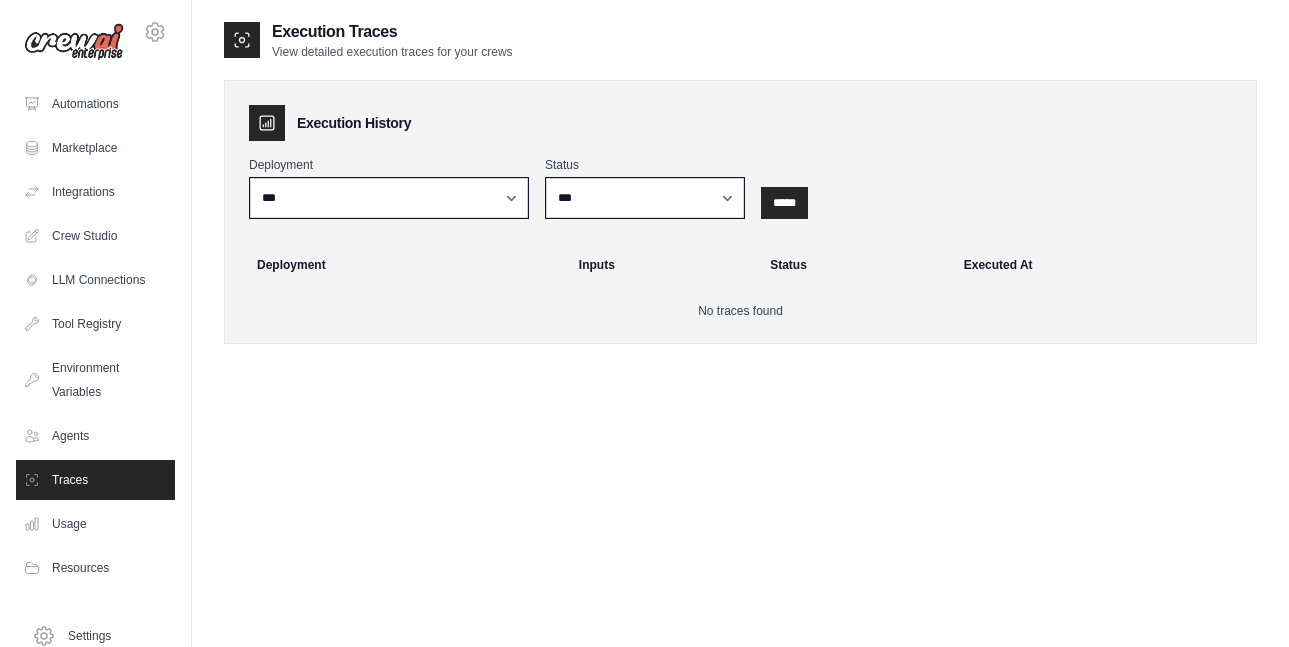 click 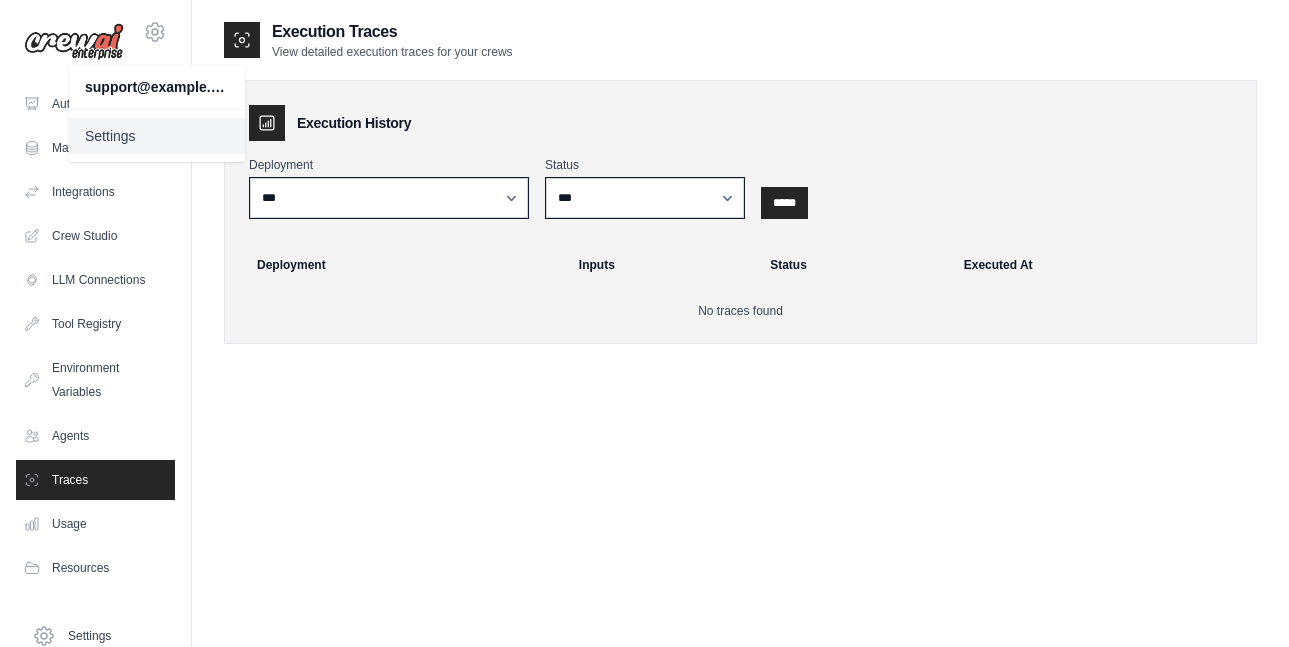 click on "Settings" at bounding box center (157, 136) 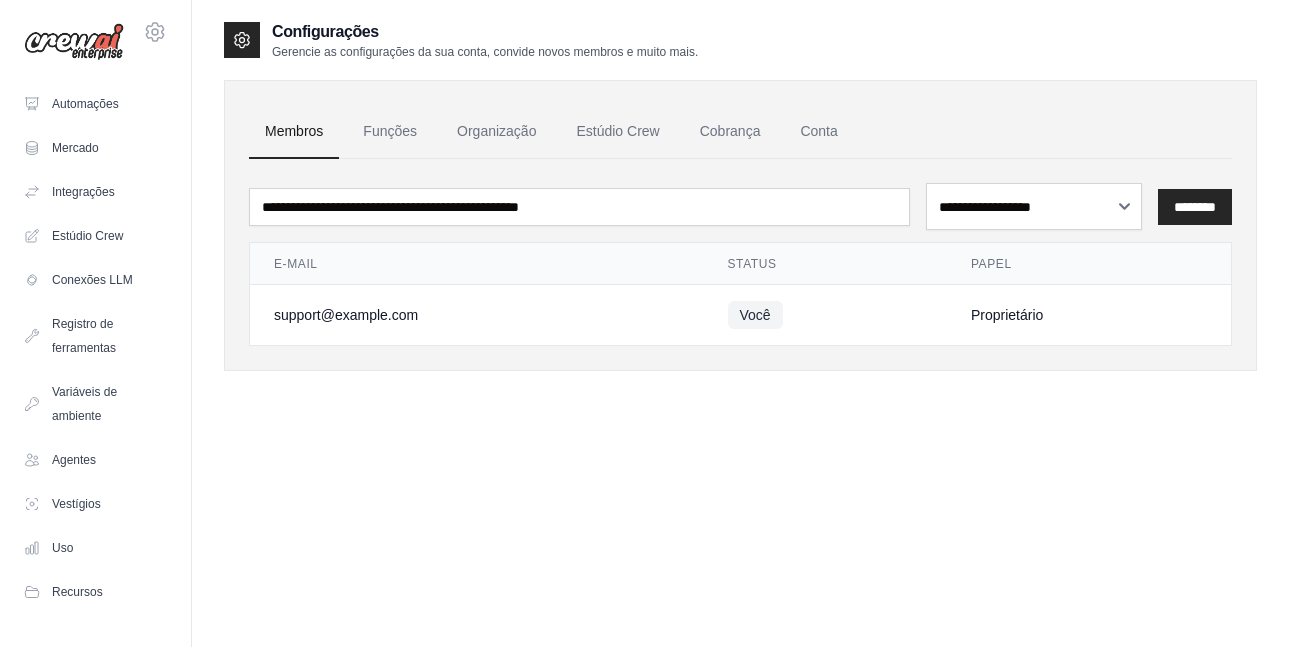 click on "E-mail
Status
Papel
support@example.com" at bounding box center (740, 215) 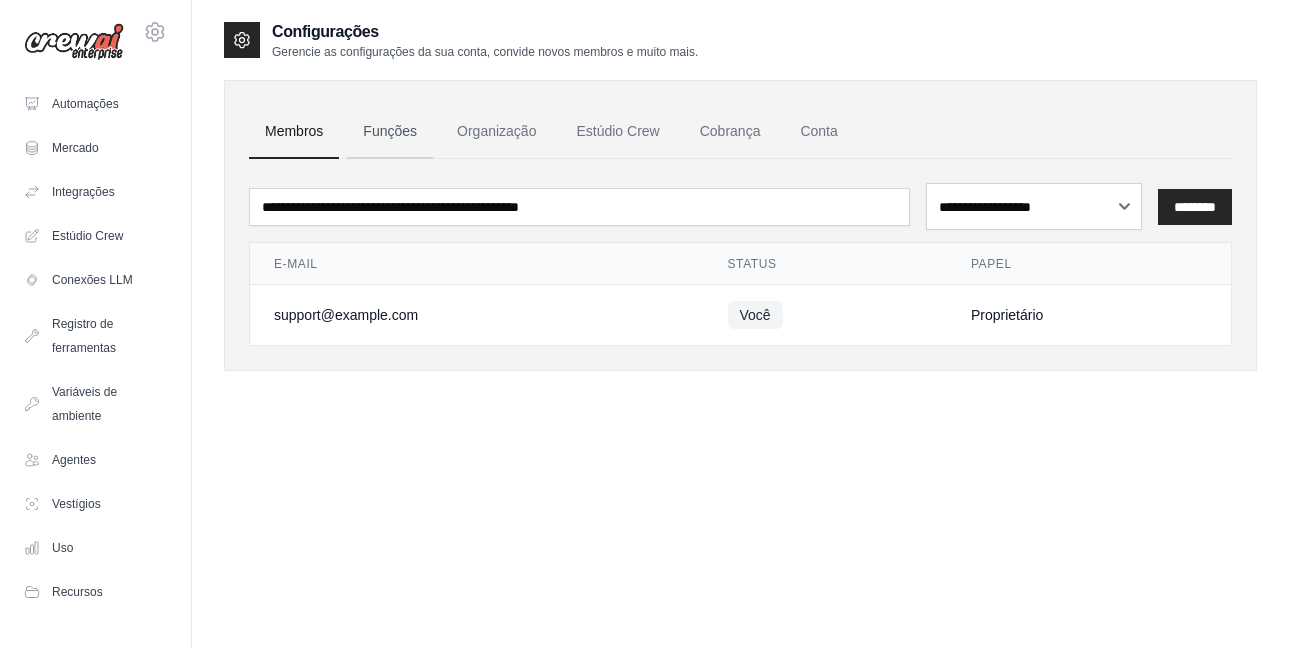 click on "Funções" at bounding box center [390, 131] 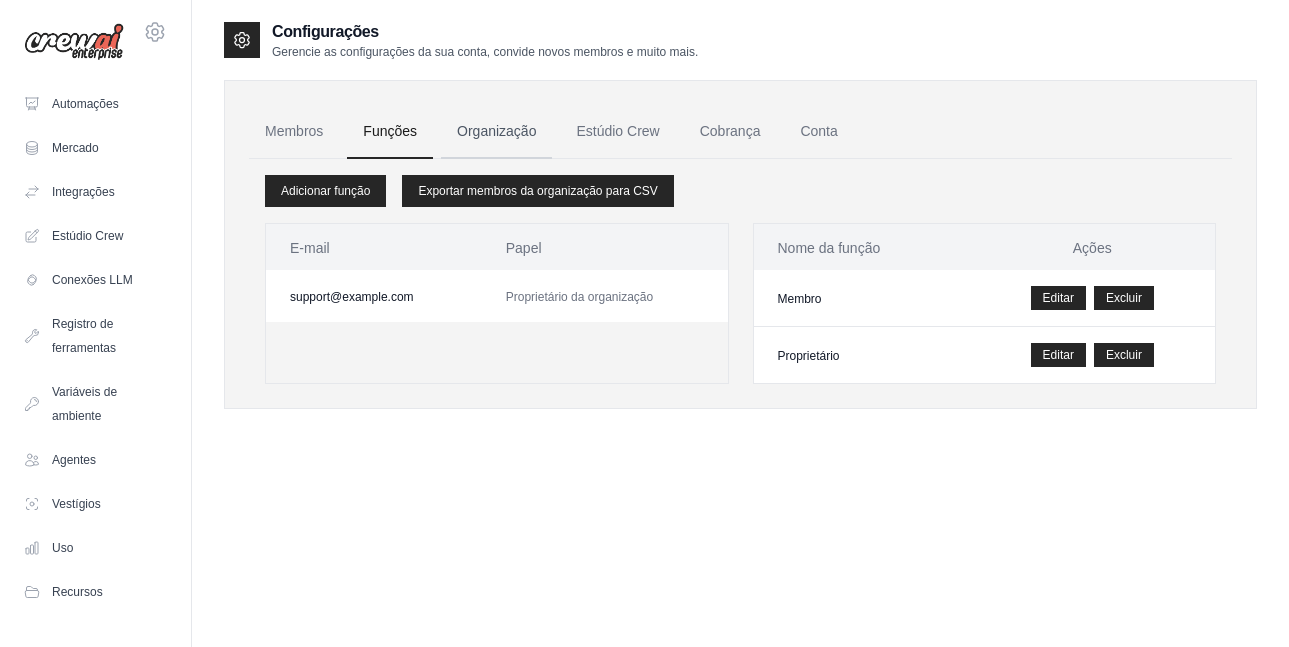 click on "Organização" at bounding box center (496, 131) 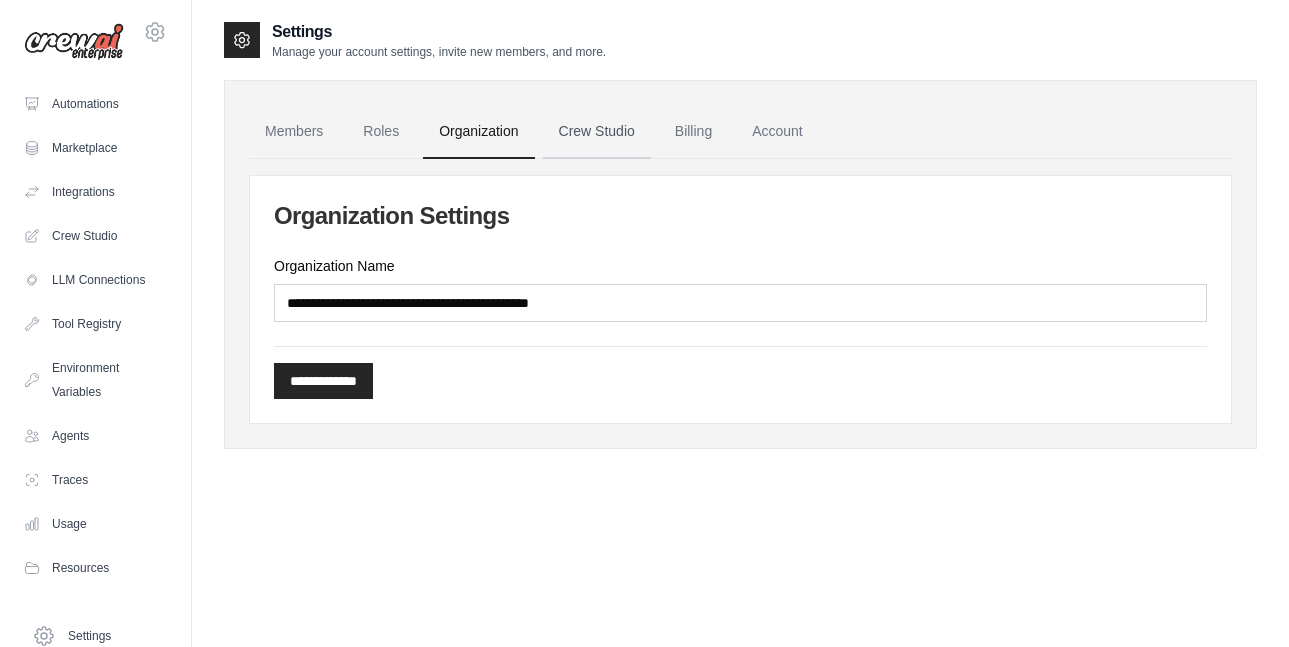 click on "Crew Studio" at bounding box center [597, 132] 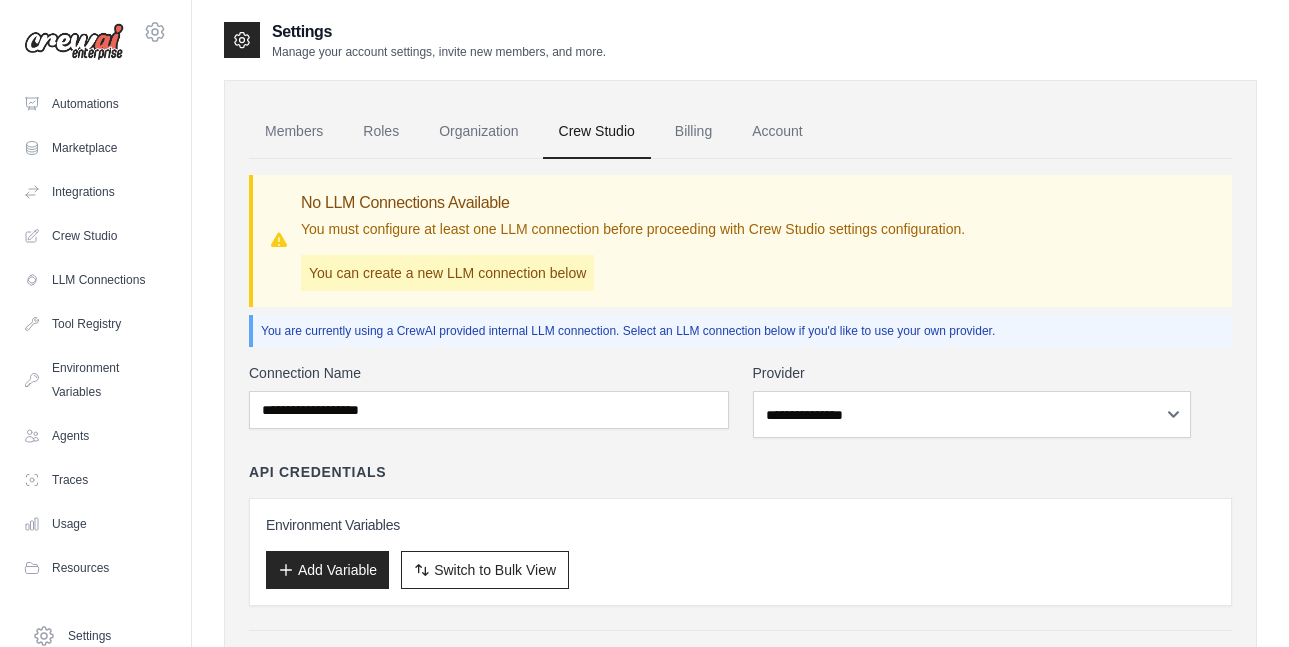 scroll, scrollTop: 0, scrollLeft: 0, axis: both 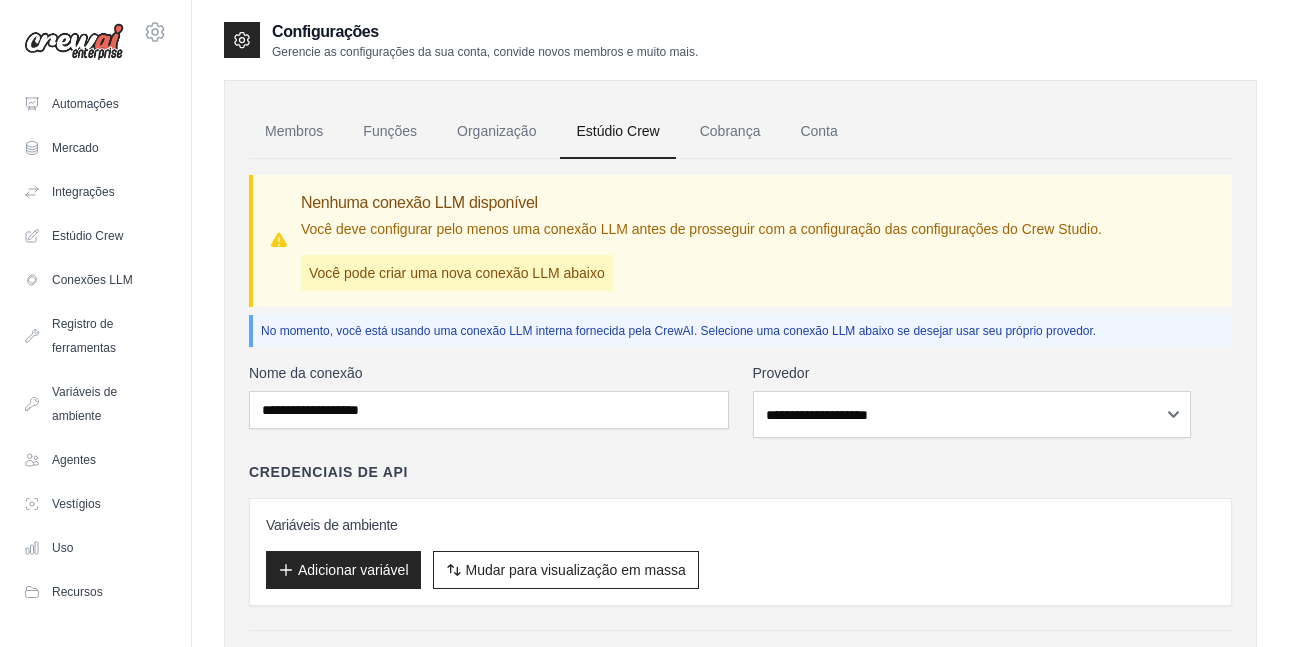 click on "Membros
Funções
Organização
Estúdio Crew
Cobrança
Conta
Nenhuma conexão LLM disponível
Você deve configurar pelo menos uma conexão LLM antes de prosseguir com a configuração das configurações do Crew Studio.
Você pode criar uma nova conexão LLM abaixo
No momento, você está usando uma conexão LLM interna fornecida pela CrewAI. Selecione uma conexão LLM abaixo se desejar usar seu próprio provedor.
Nome da conexão" at bounding box center (740, 396) 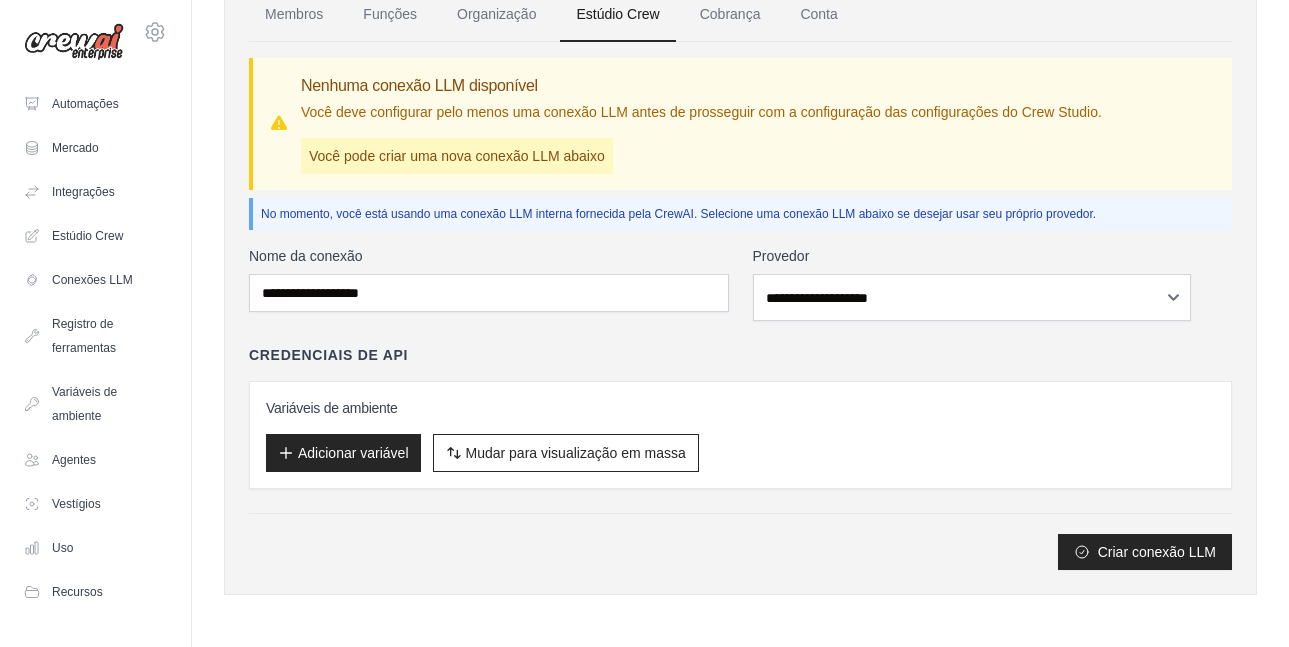 scroll, scrollTop: 207, scrollLeft: 0, axis: vertical 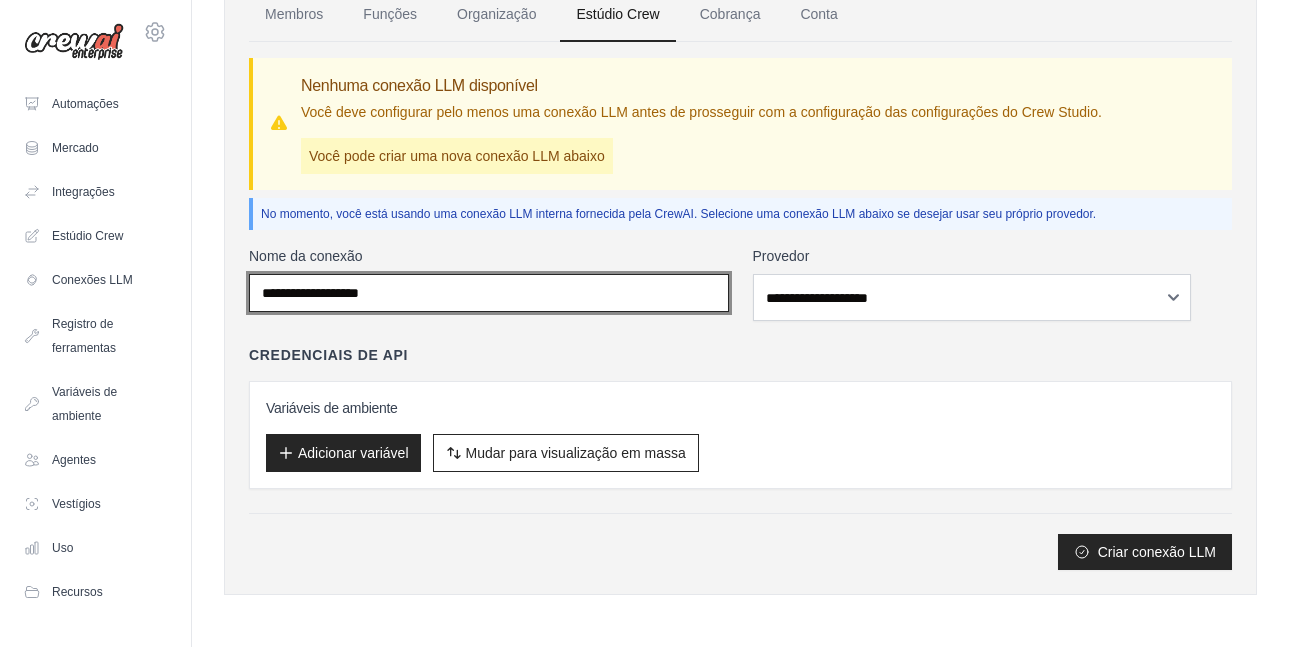 click on "Nome da conexão" at bounding box center [489, 293] 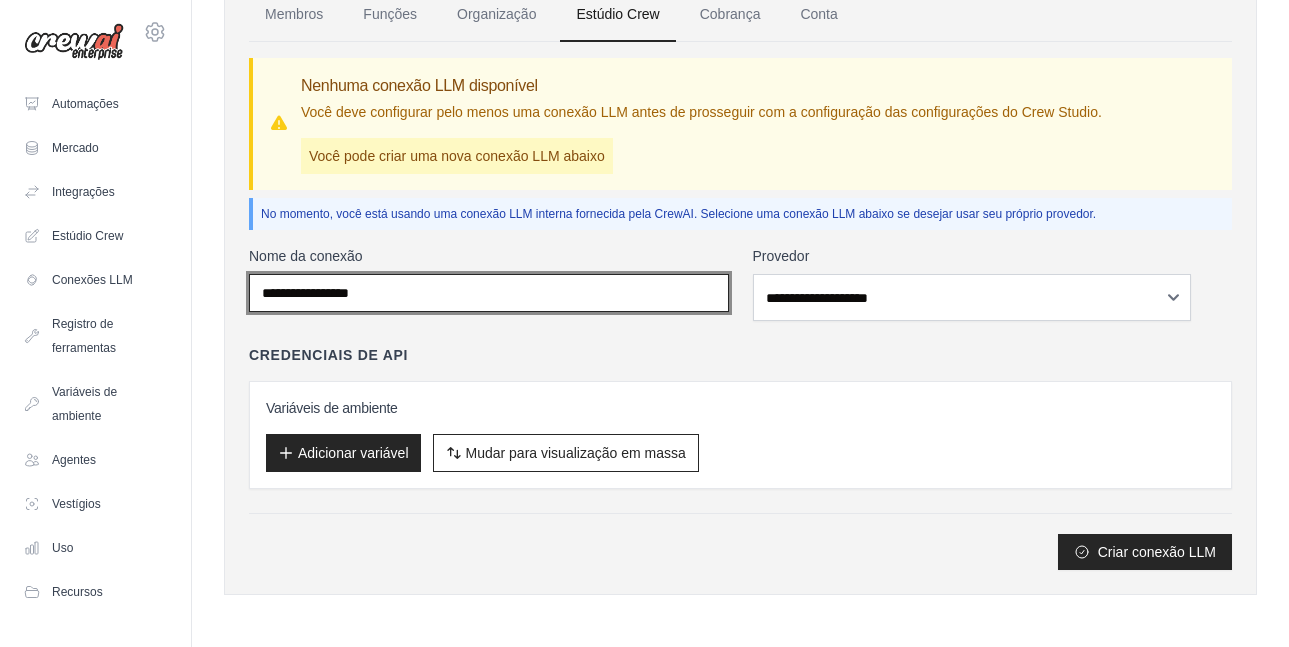 type on "**********" 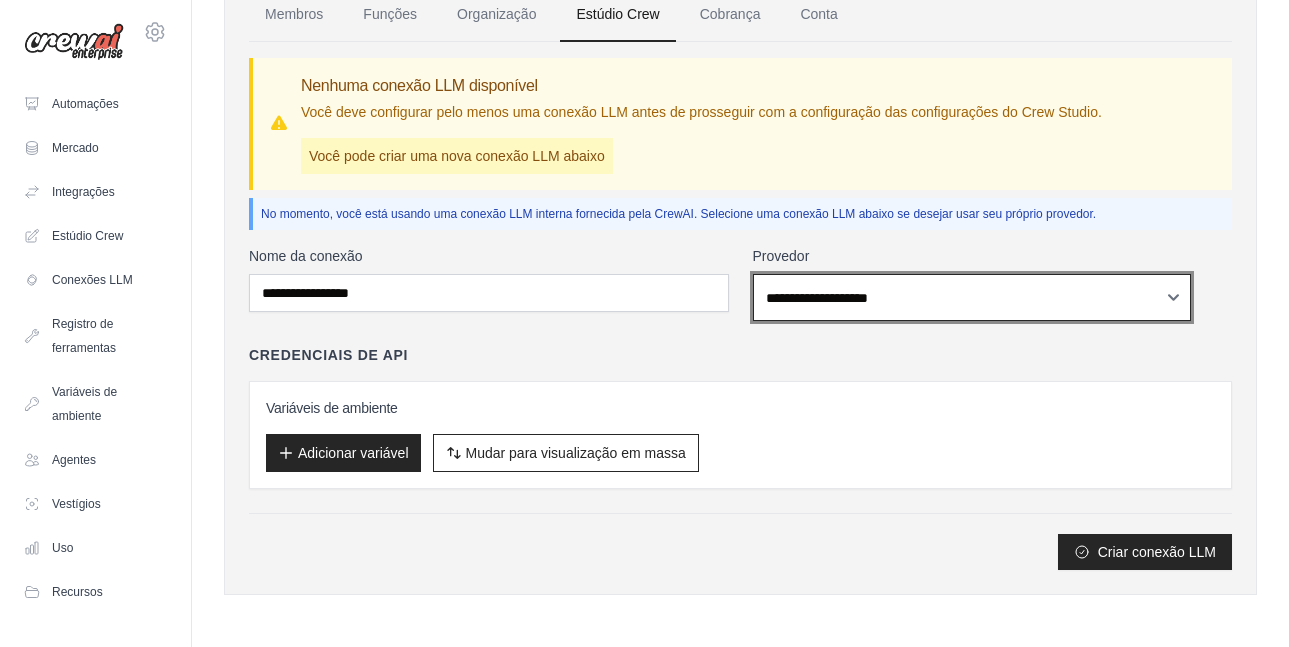 click on "**********" at bounding box center [972, 297] 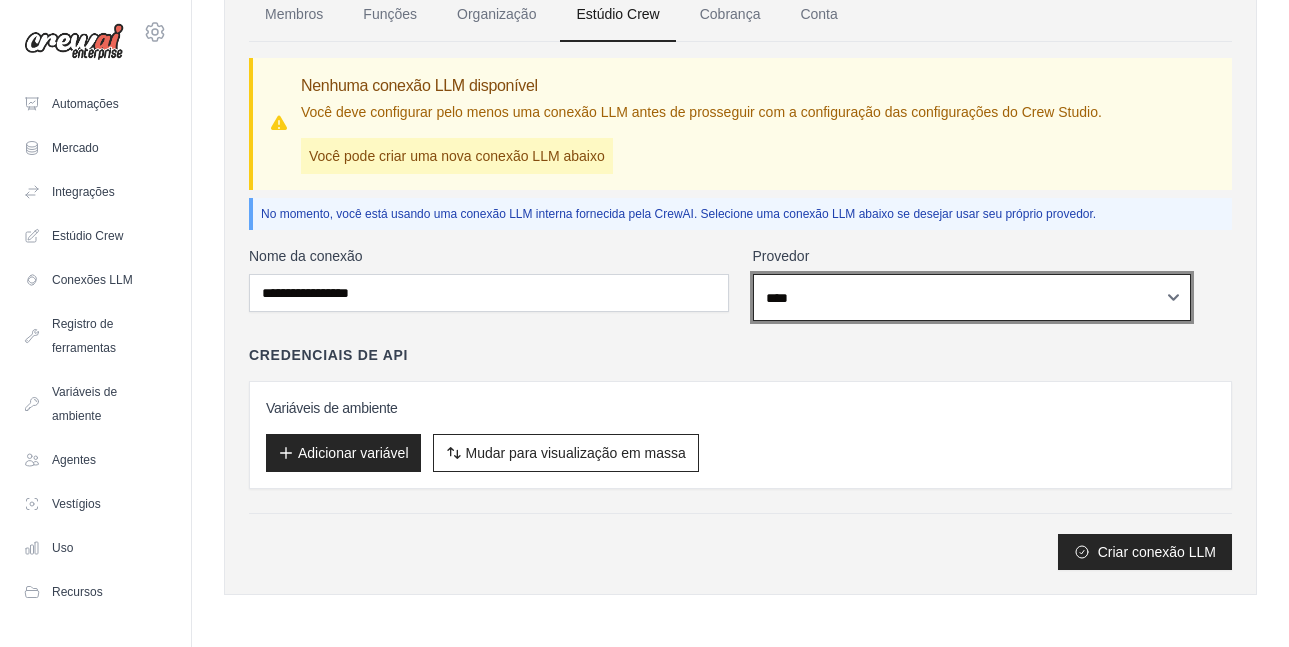 click on "**********" at bounding box center (972, 297) 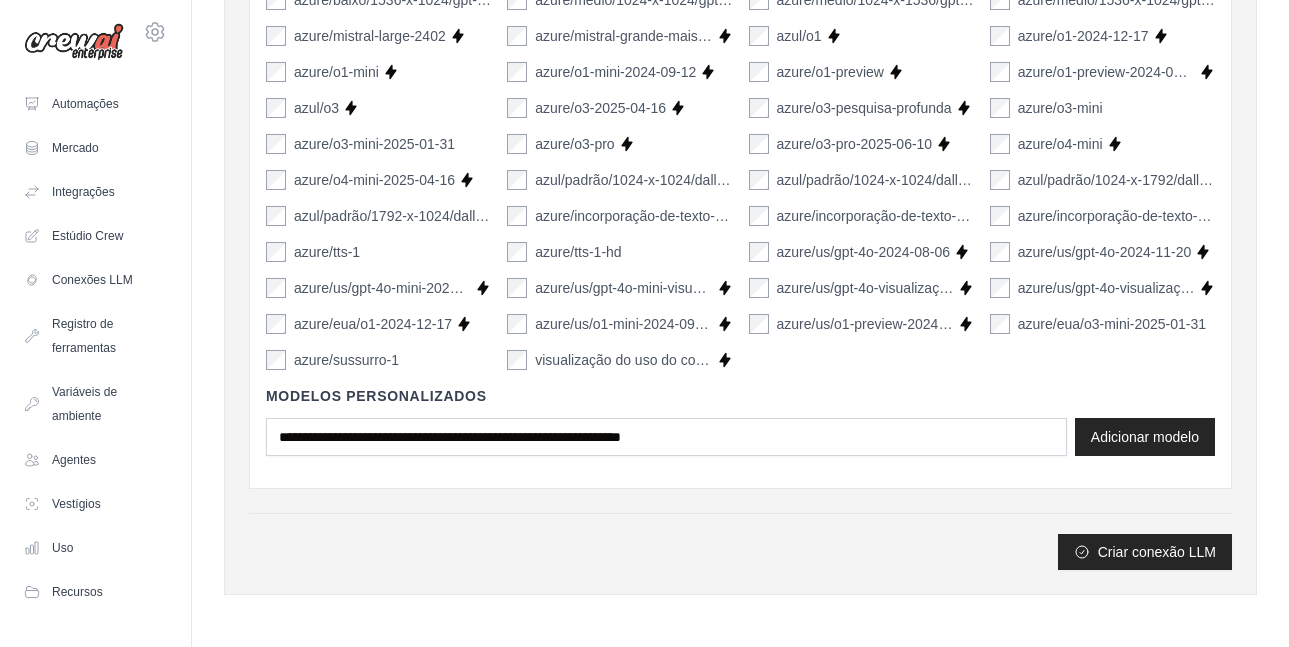scroll, scrollTop: 1855, scrollLeft: 0, axis: vertical 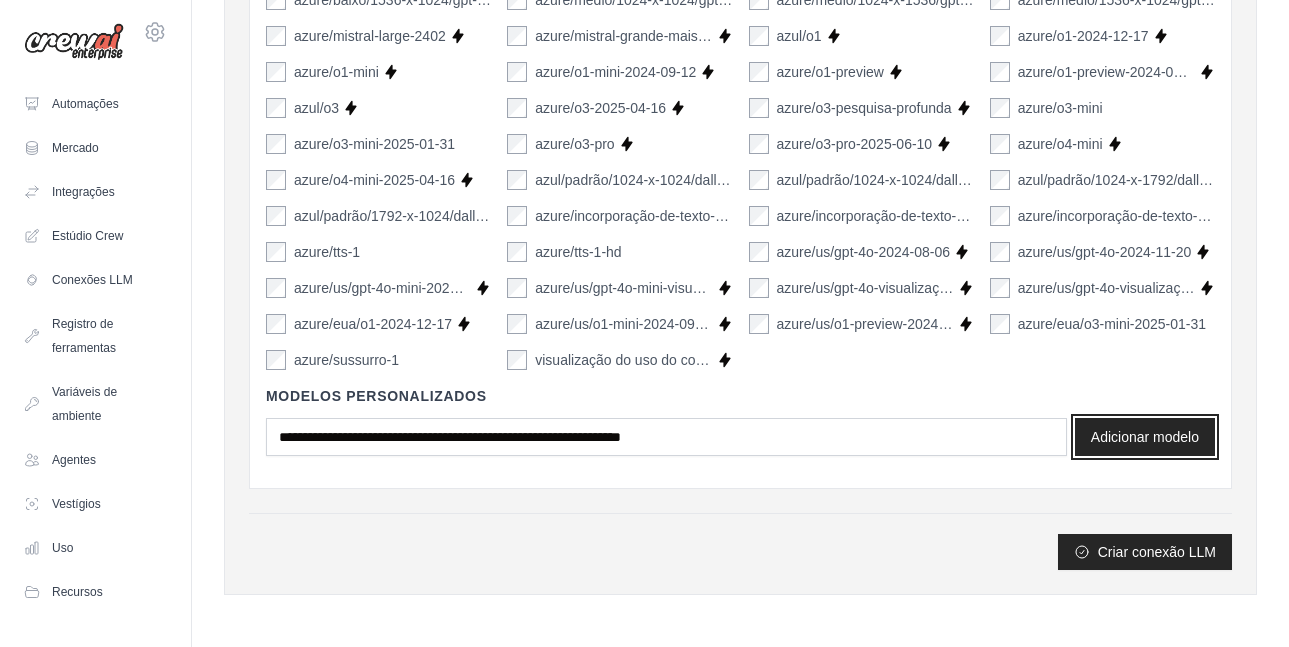 click on "Adicionar modelo" at bounding box center [1145, 437] 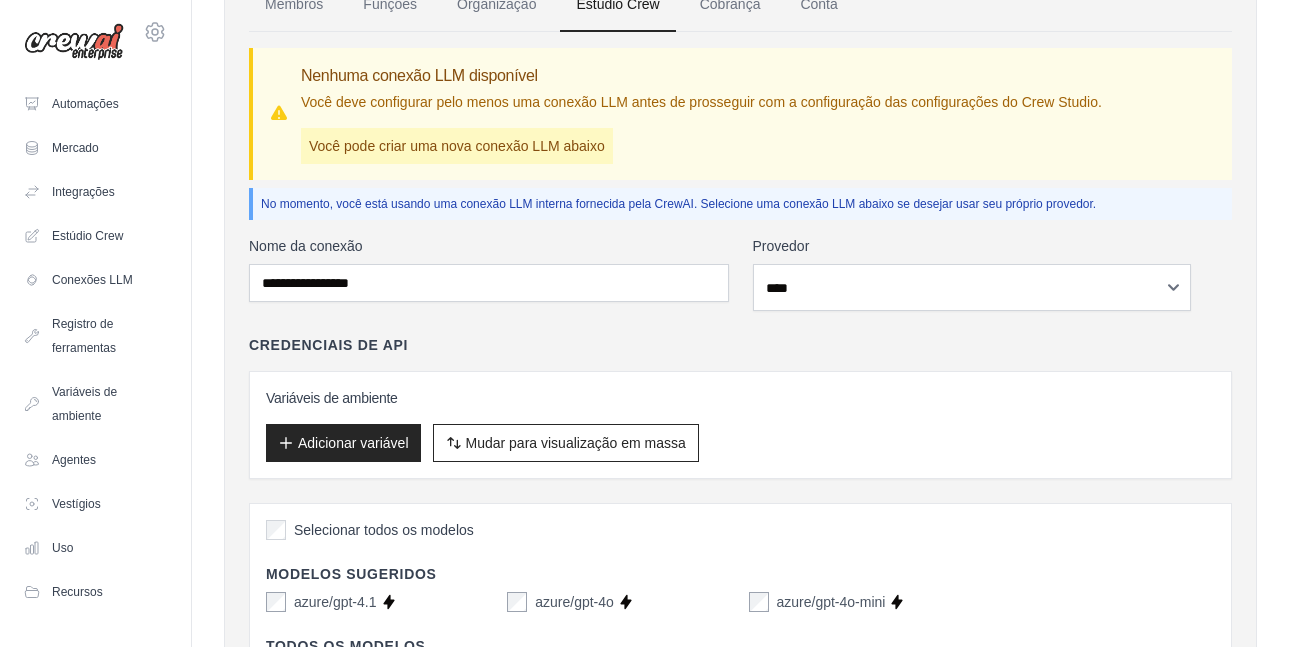 scroll, scrollTop: 182, scrollLeft: 0, axis: vertical 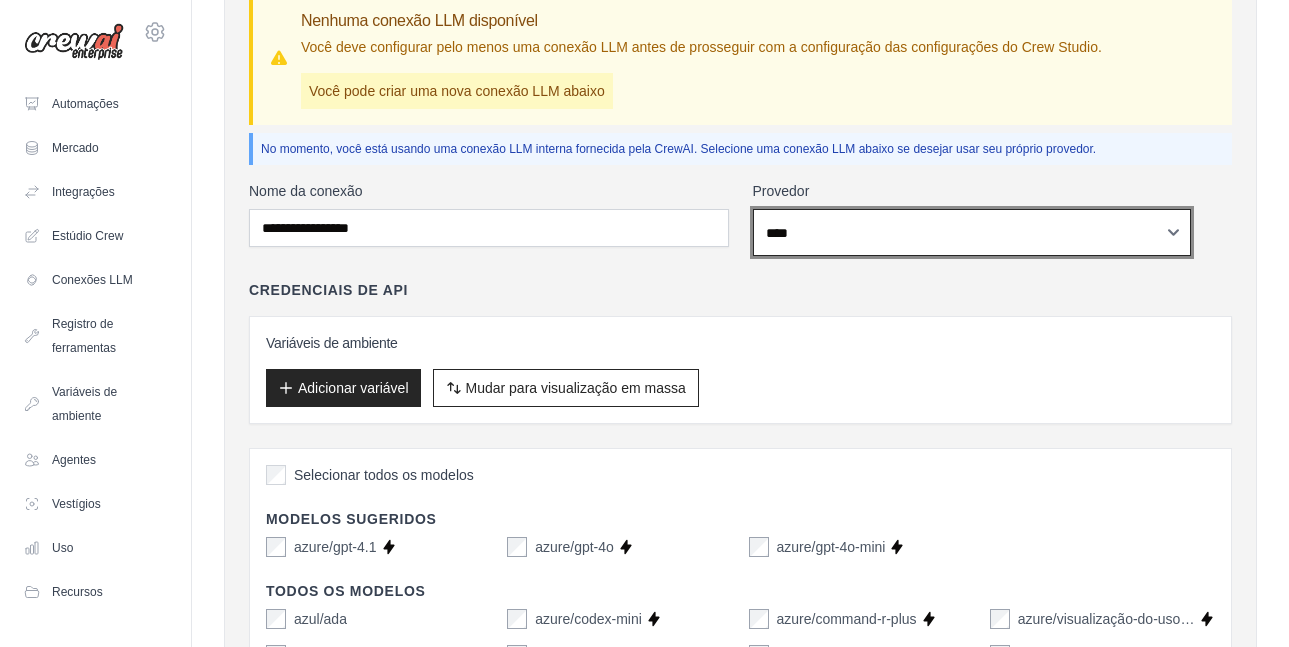 click on "**********" at bounding box center (972, 232) 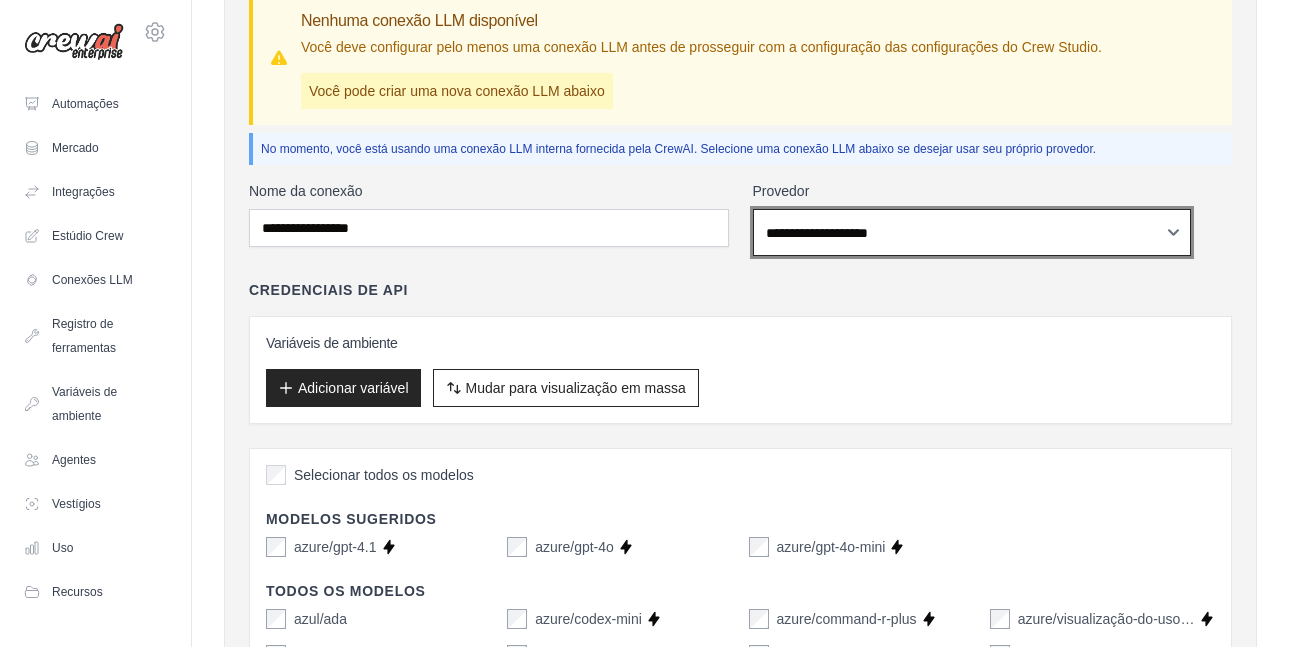 click on "**********" at bounding box center [972, 232] 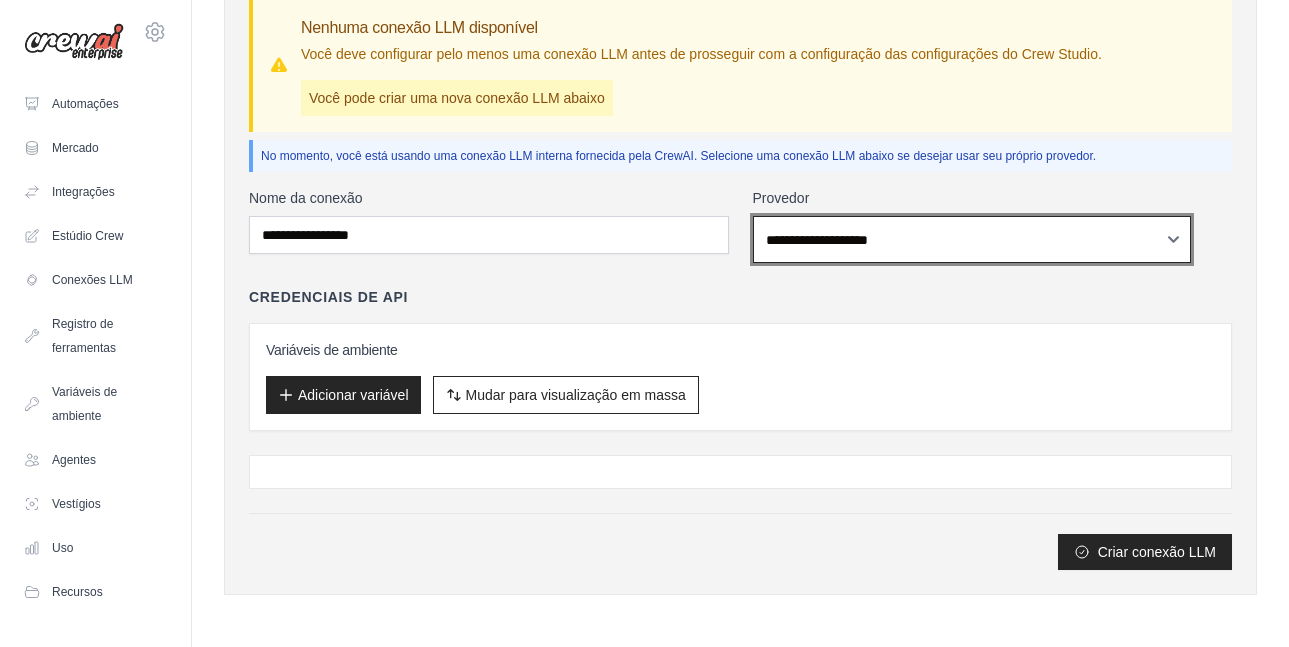 scroll, scrollTop: 411, scrollLeft: 0, axis: vertical 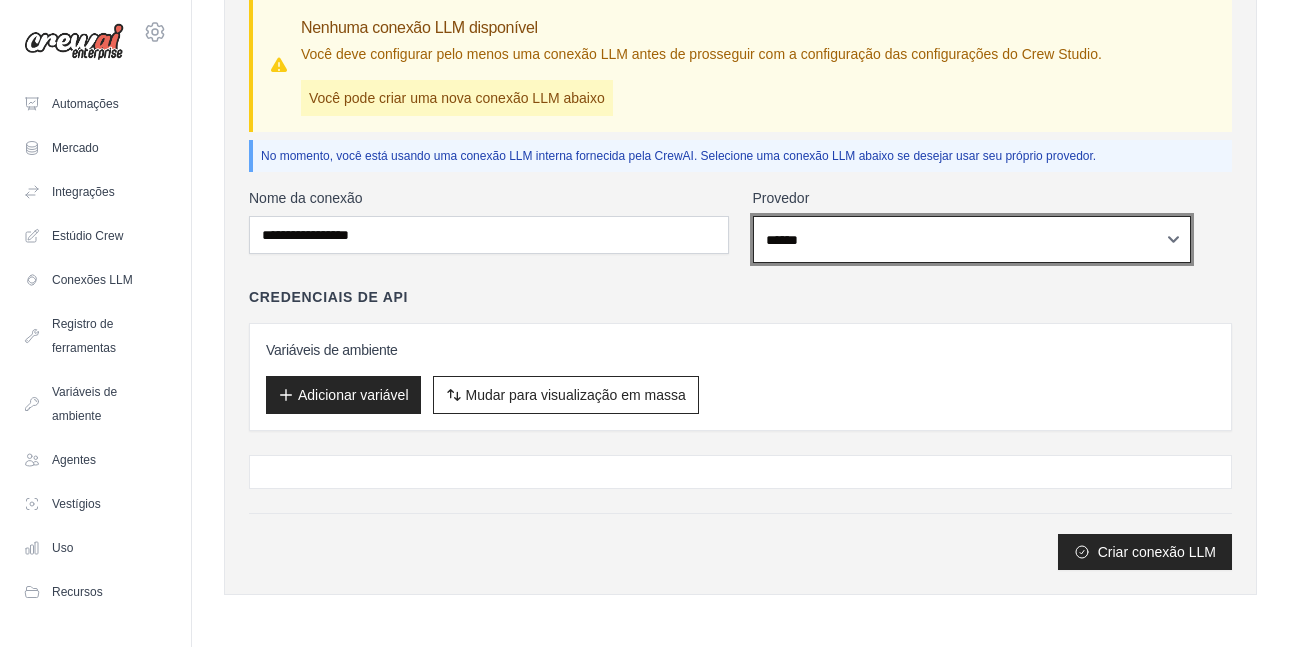 click on "**********" at bounding box center [972, 239] 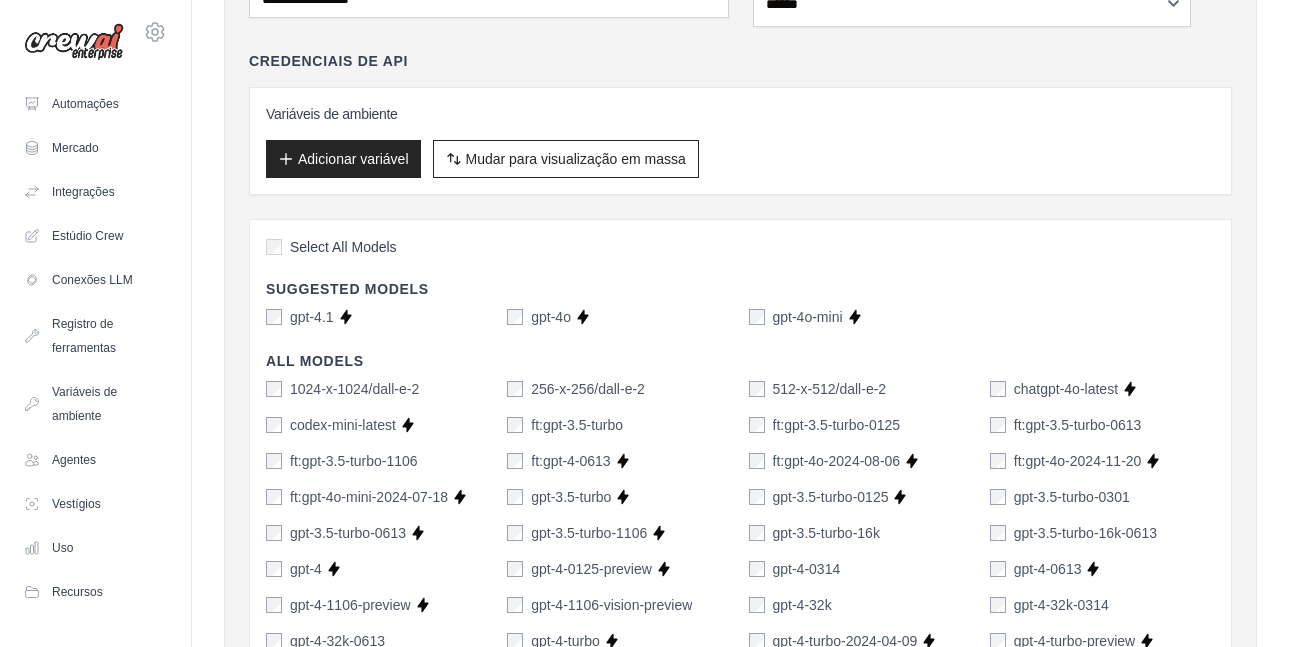 type 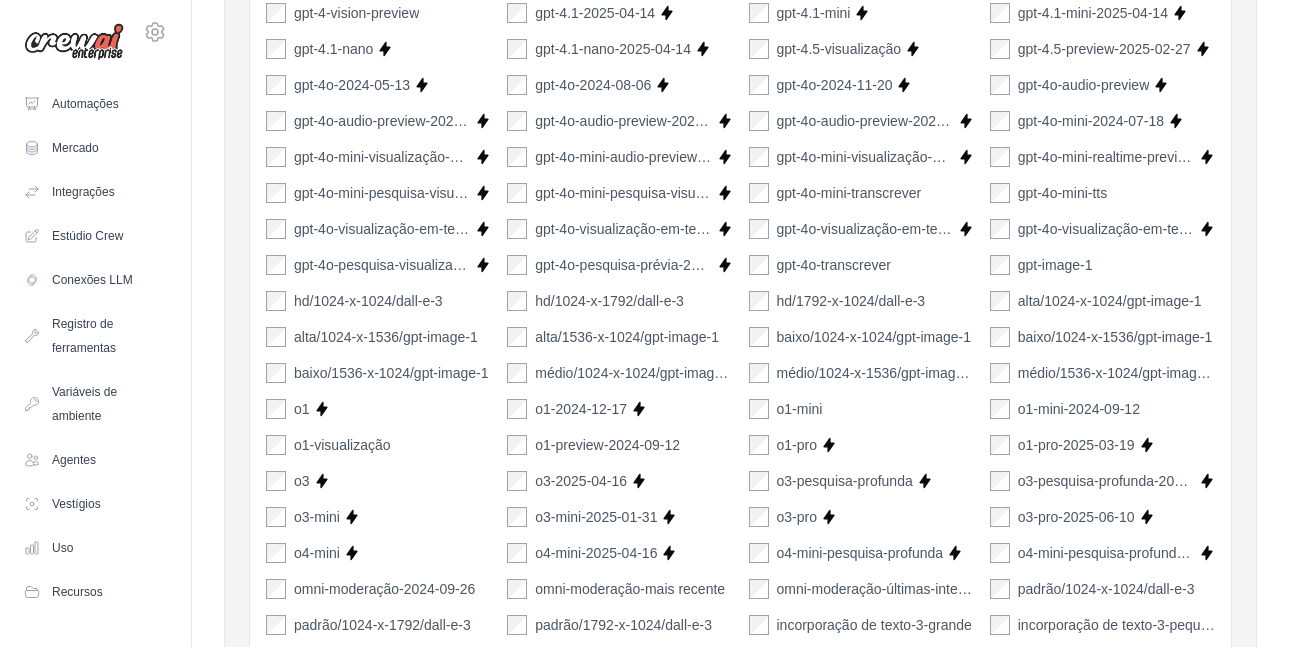 scroll, scrollTop: 910, scrollLeft: 0, axis: vertical 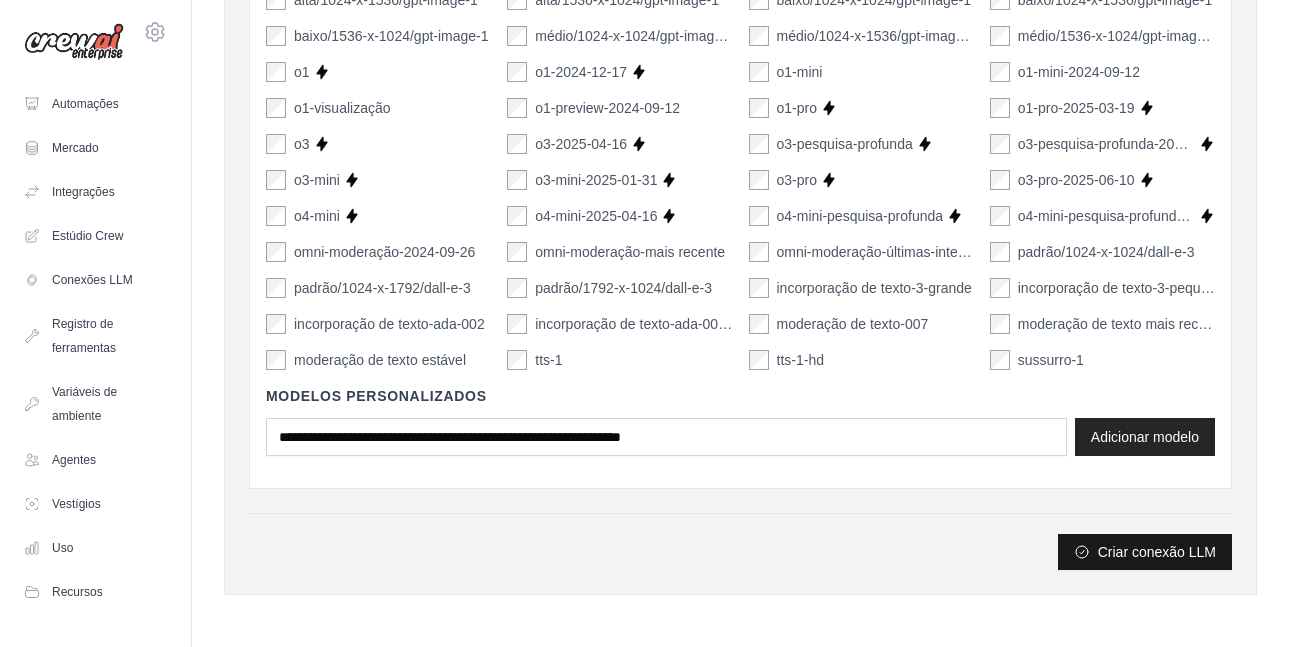 click on "Criar conexão LLM" at bounding box center [1157, 552] 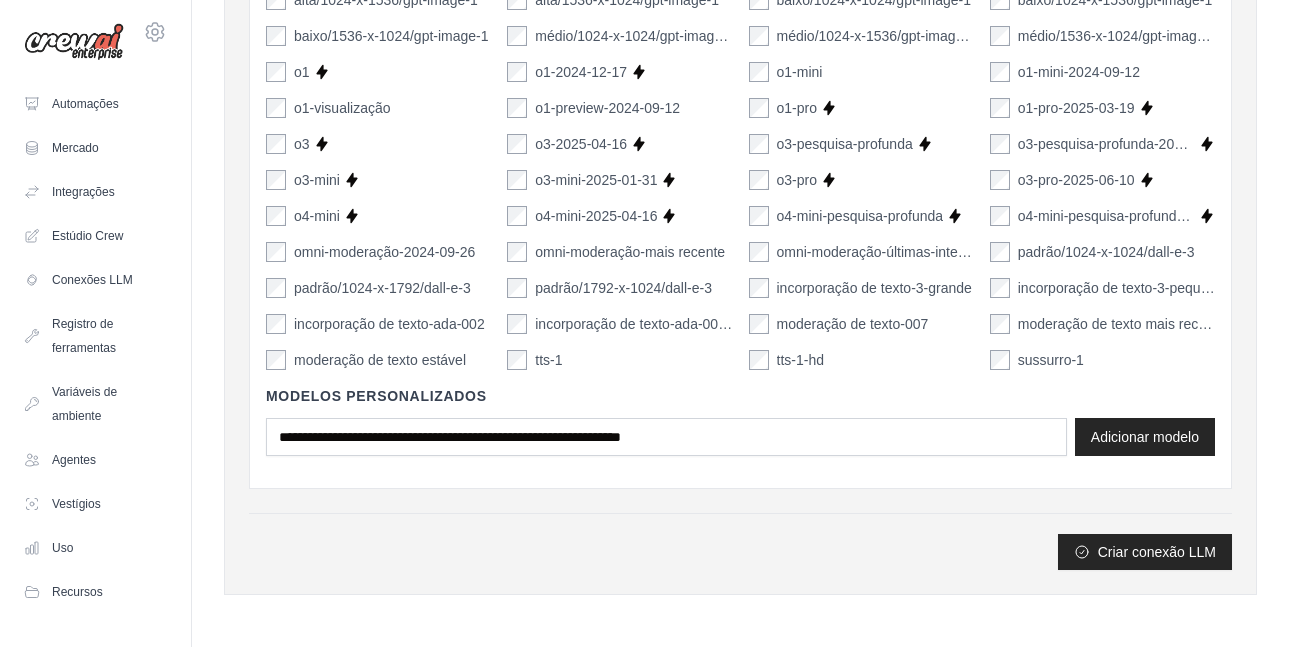 scroll, scrollTop: 0, scrollLeft: 0, axis: both 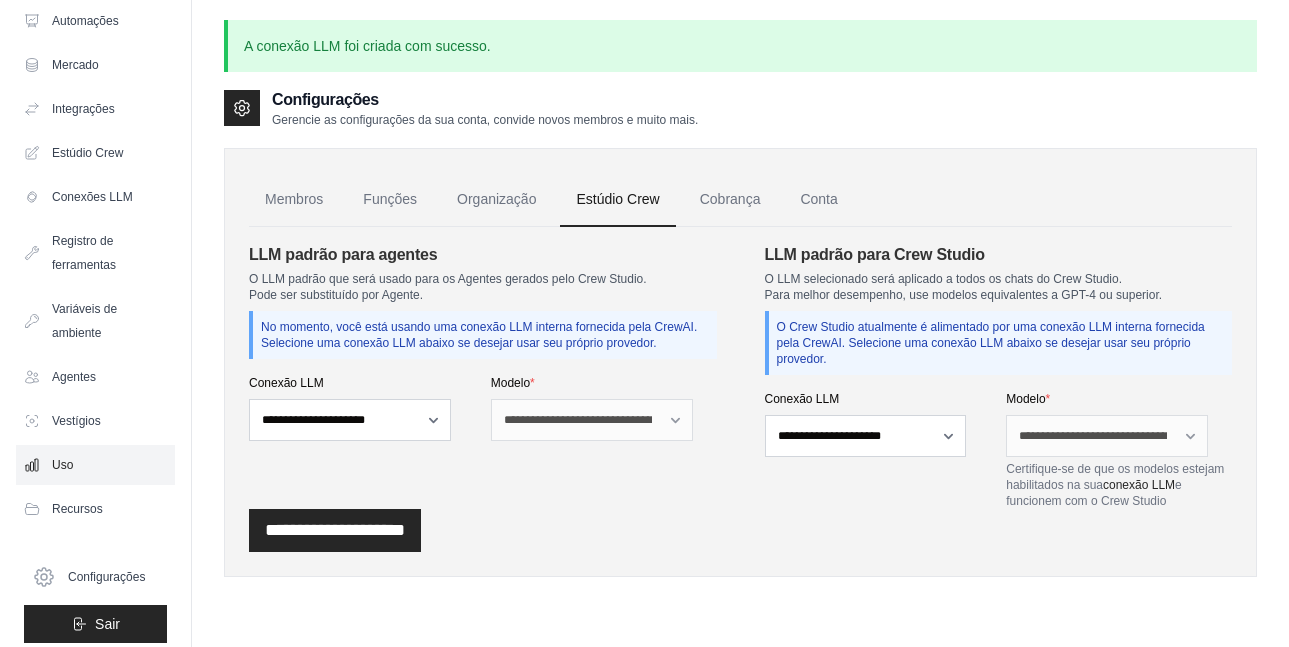 click on "Uso" at bounding box center (95, 465) 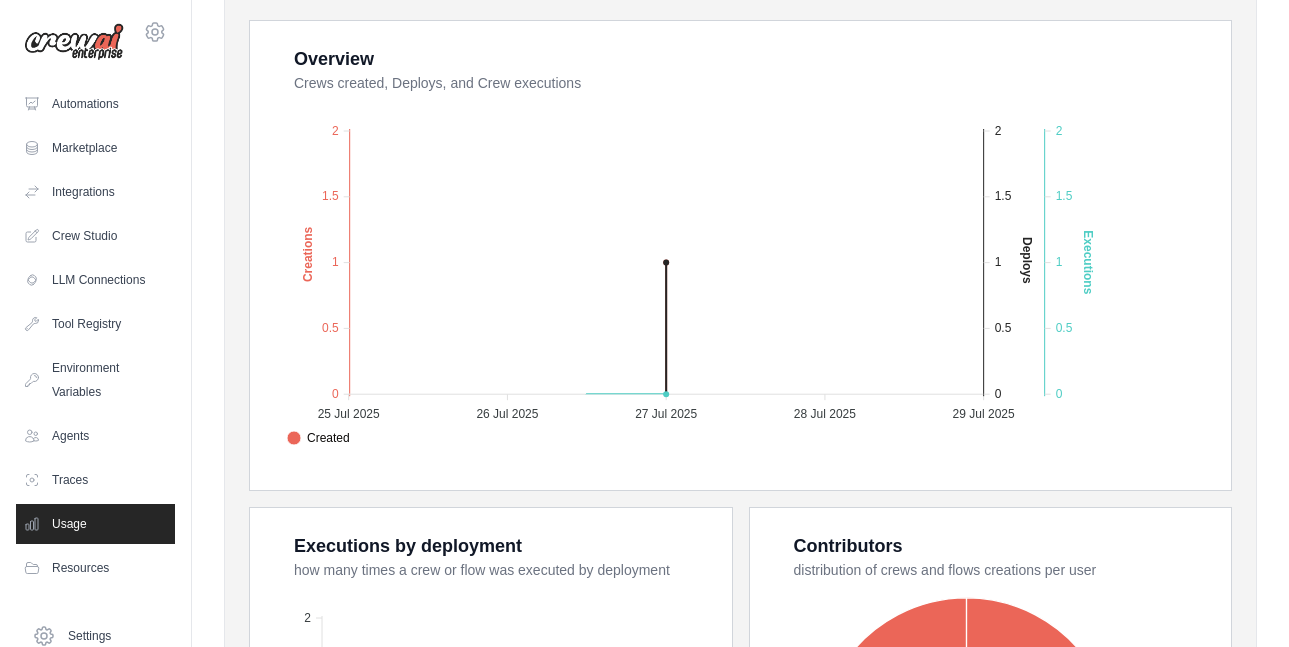 scroll, scrollTop: 971, scrollLeft: 0, axis: vertical 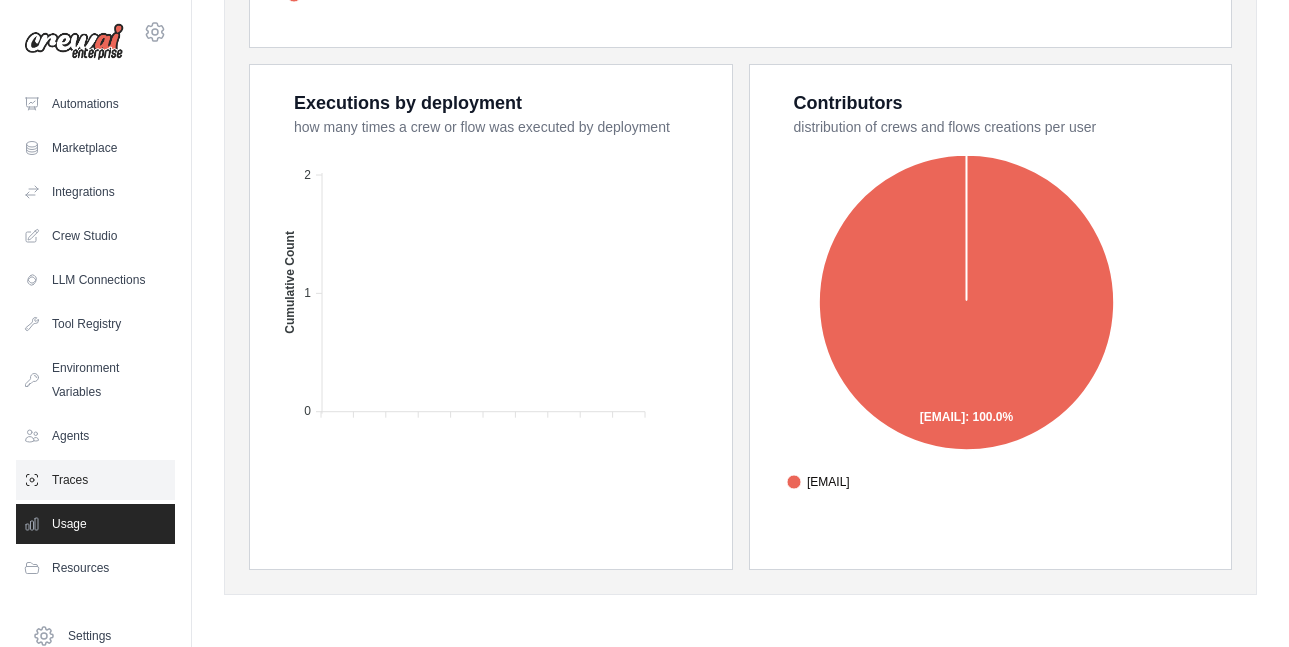 click on "Traces" at bounding box center (95, 480) 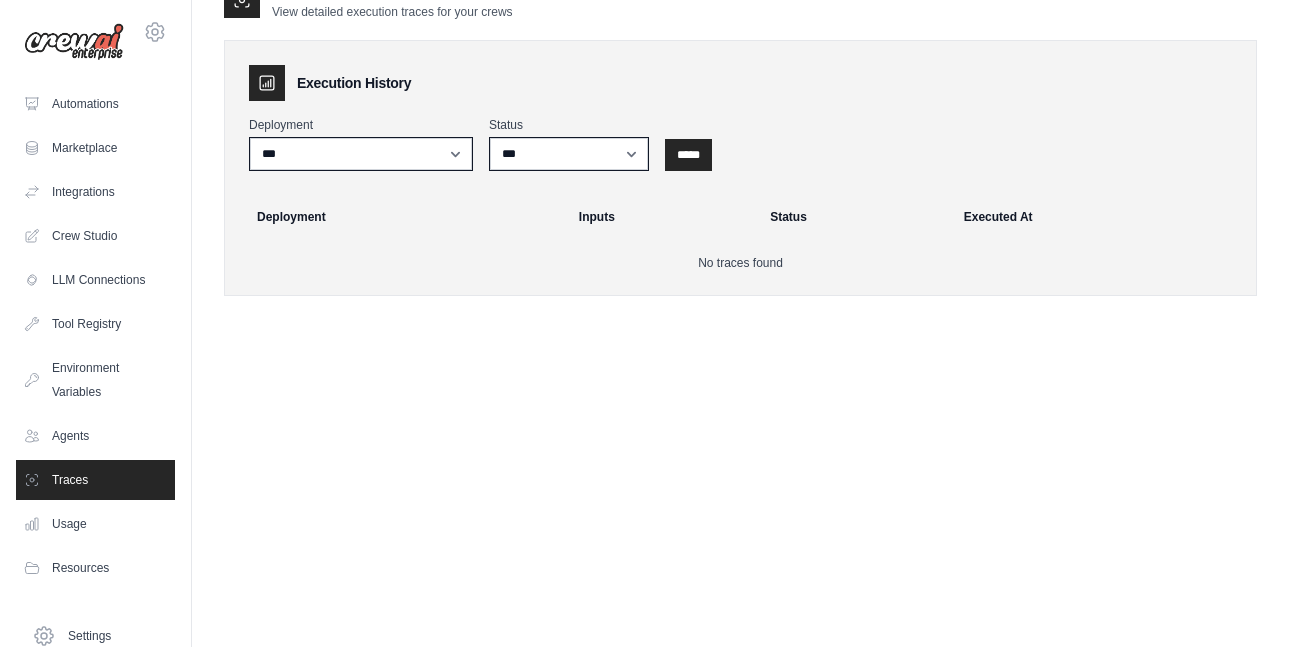 scroll, scrollTop: 0, scrollLeft: 0, axis: both 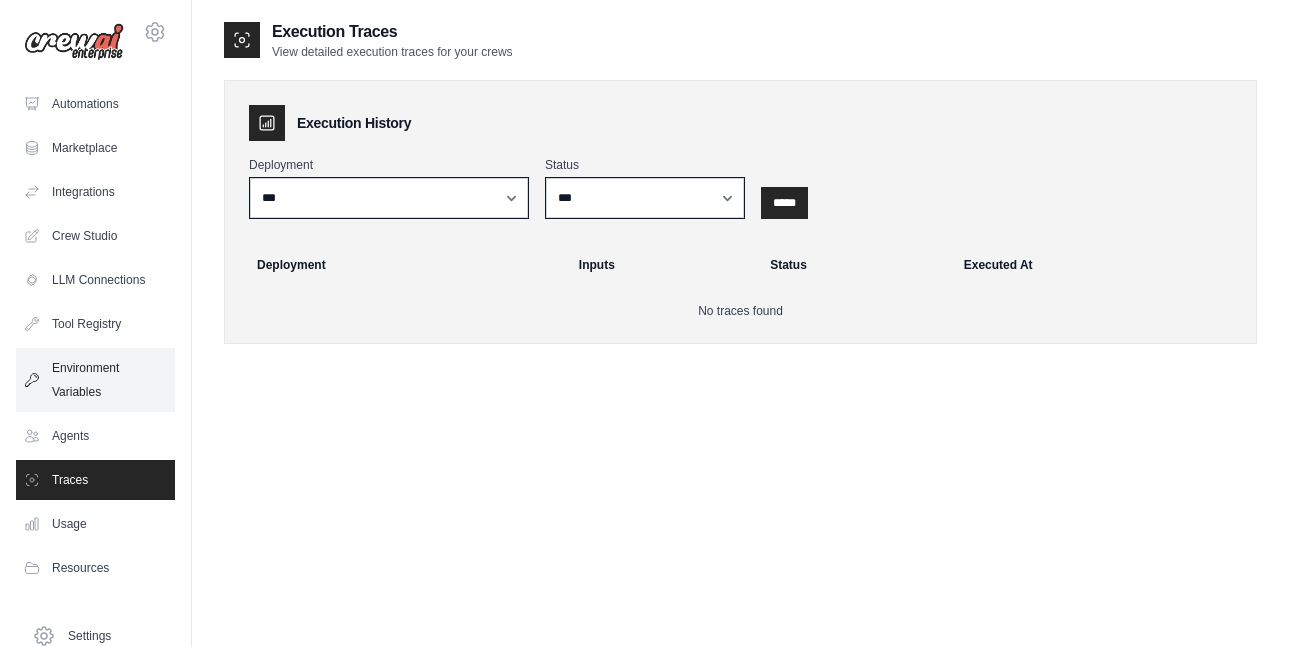 click on "Environment Variables" at bounding box center (95, 380) 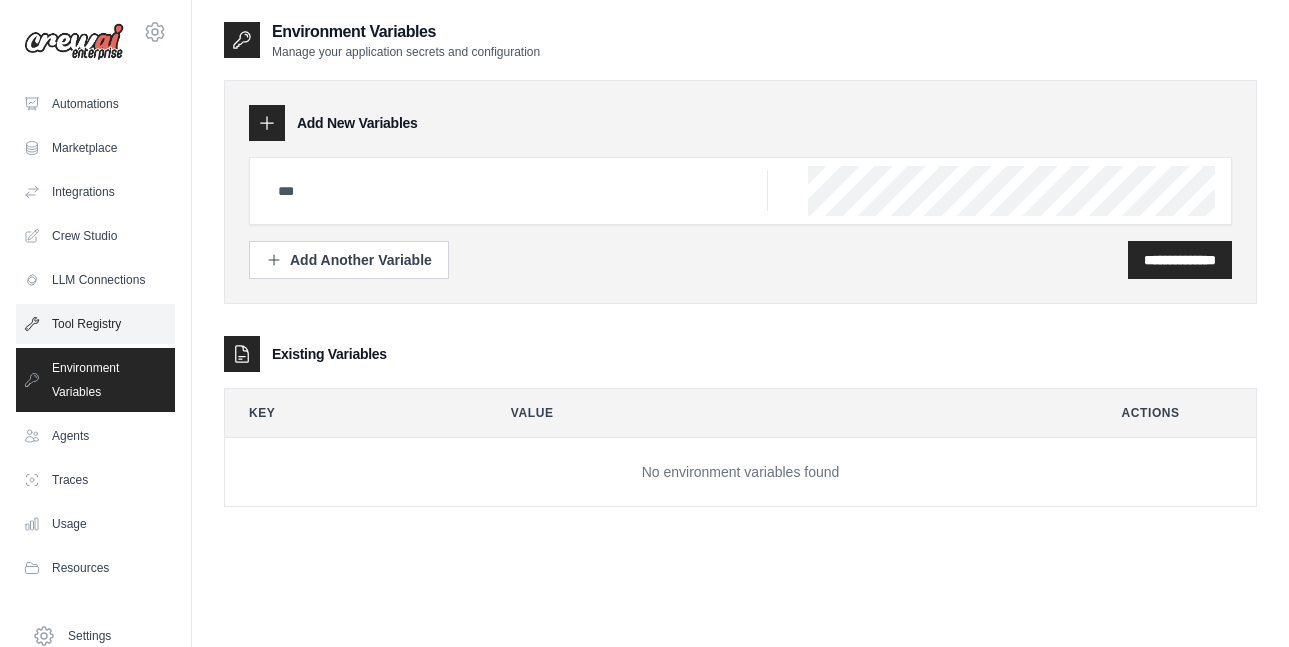 click on "Tool Registry" at bounding box center [95, 324] 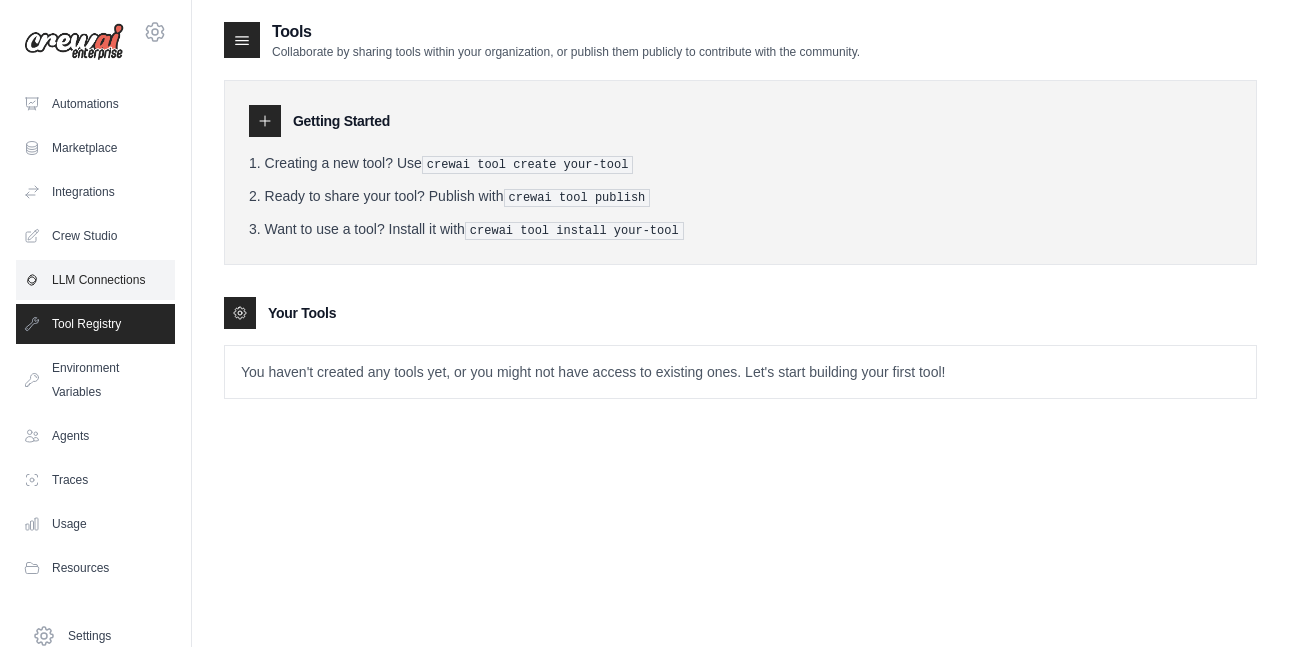 click on "LLM Connections" at bounding box center [95, 280] 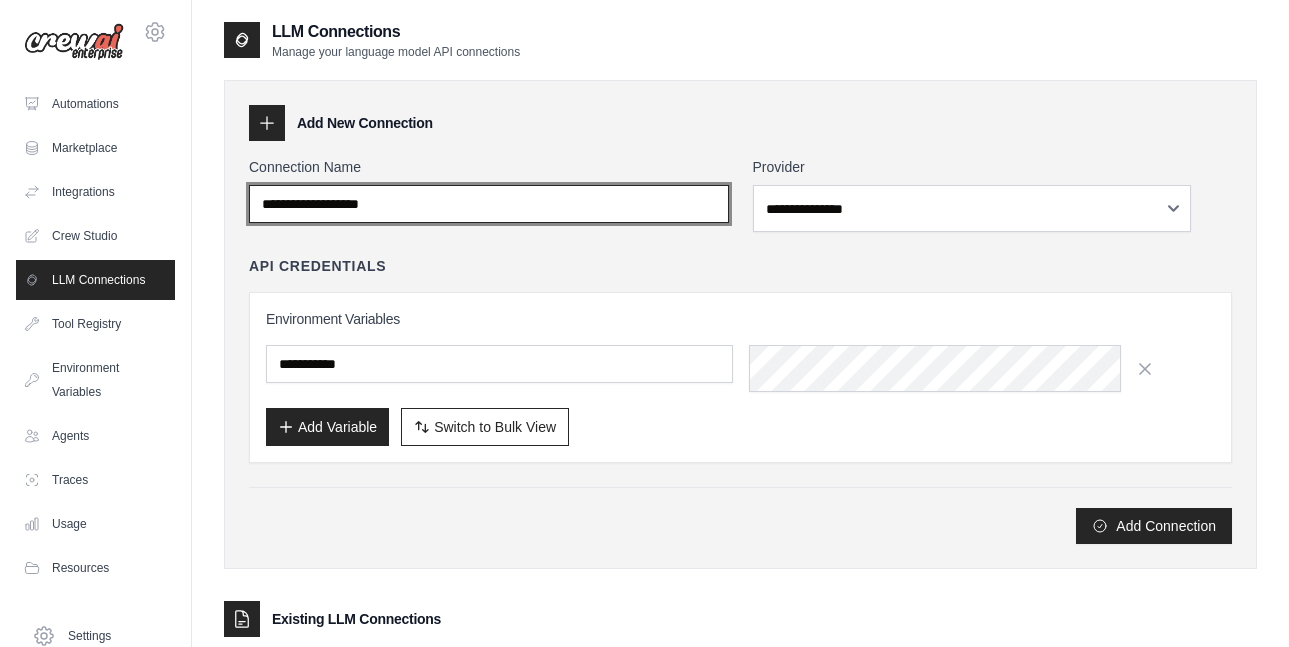 click on "Connection Name" at bounding box center [489, 204] 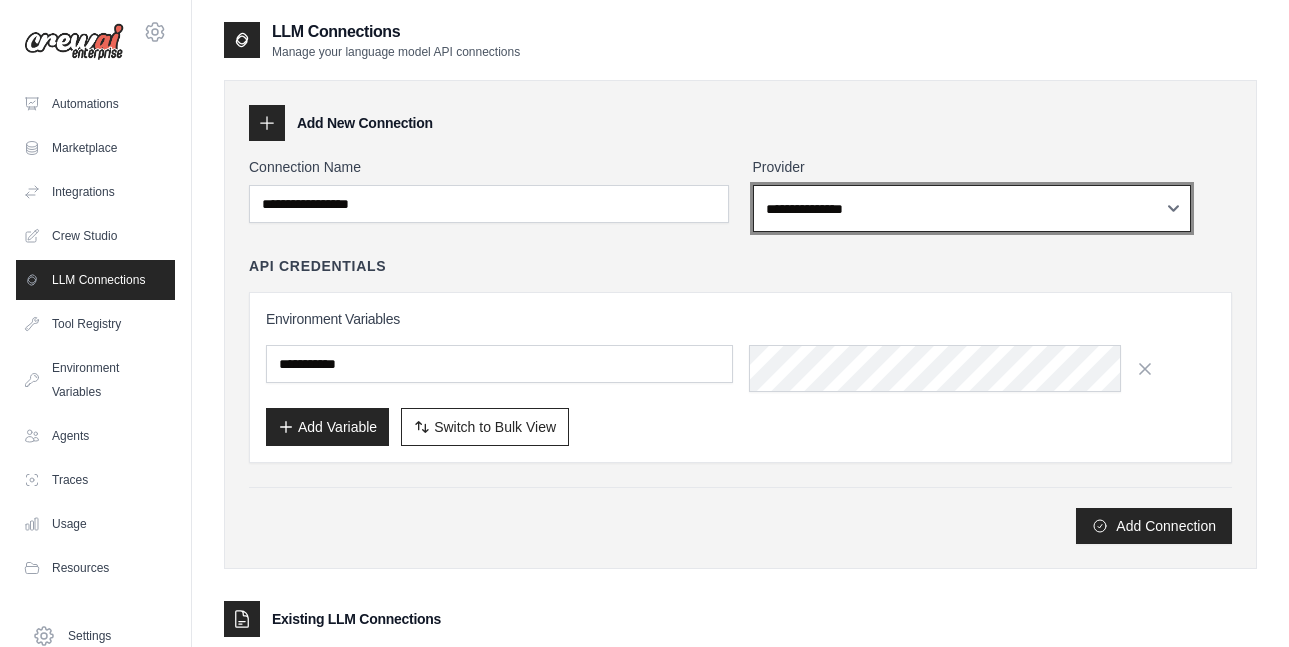 click on "**********" at bounding box center [972, 208] 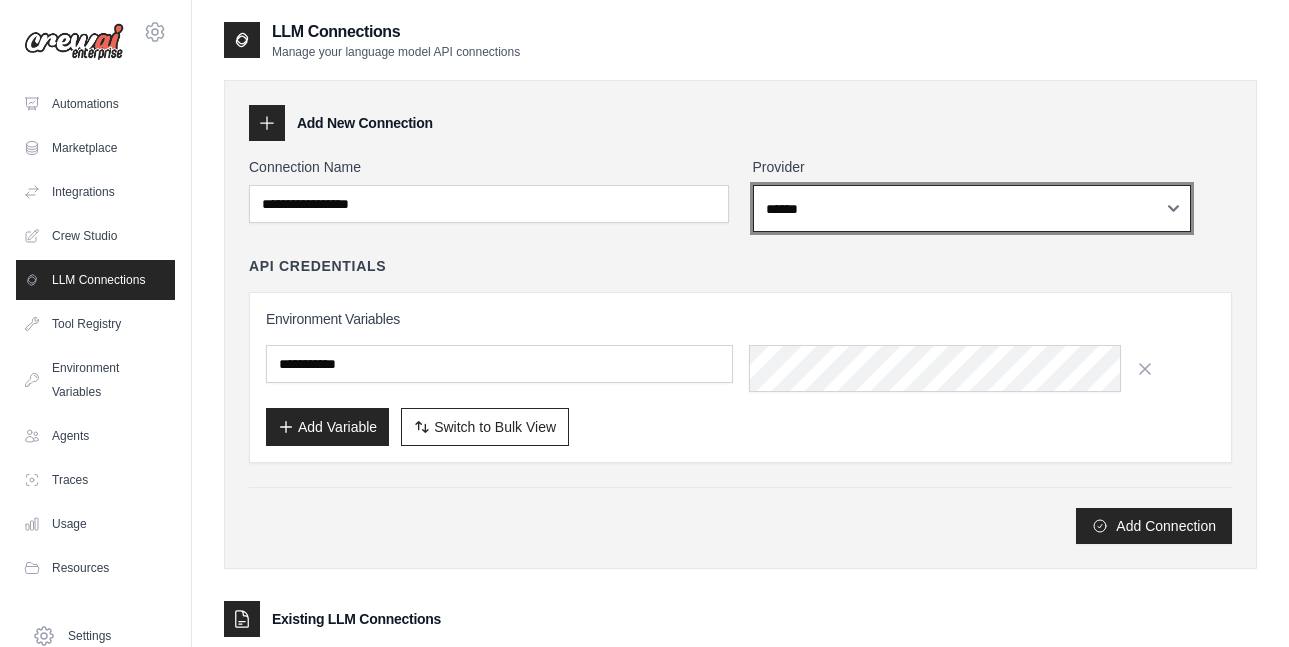 click on "**********" at bounding box center (972, 208) 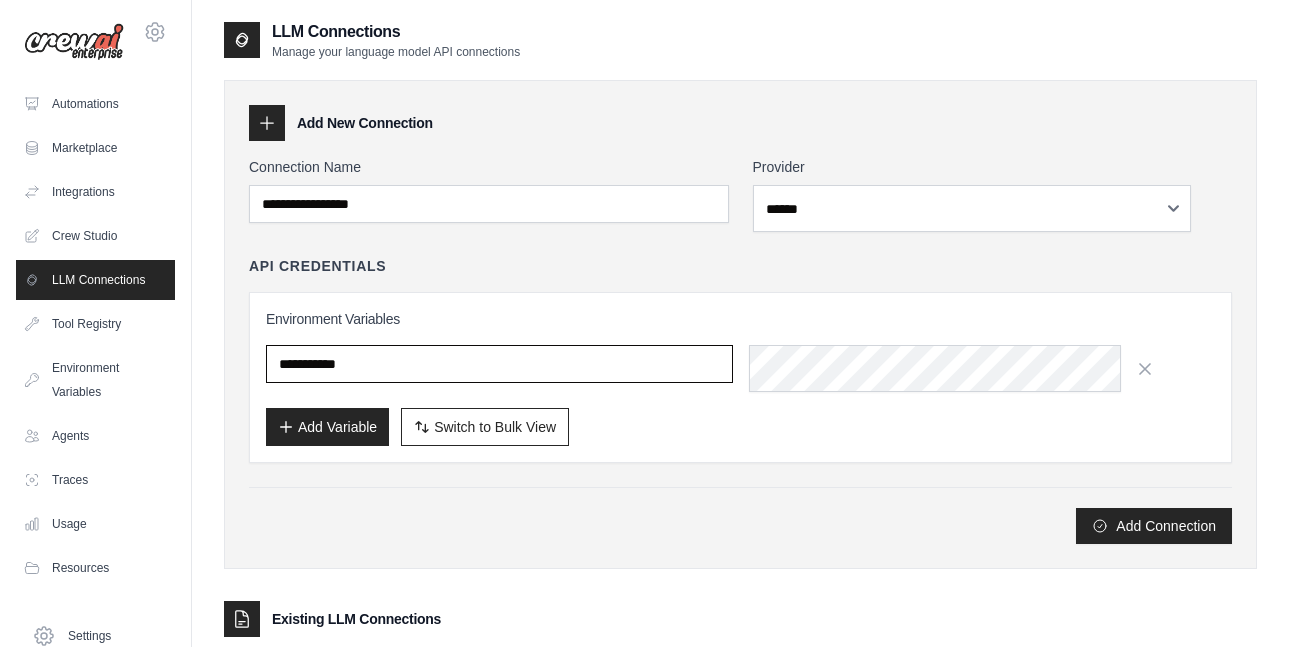 click at bounding box center [499, 364] 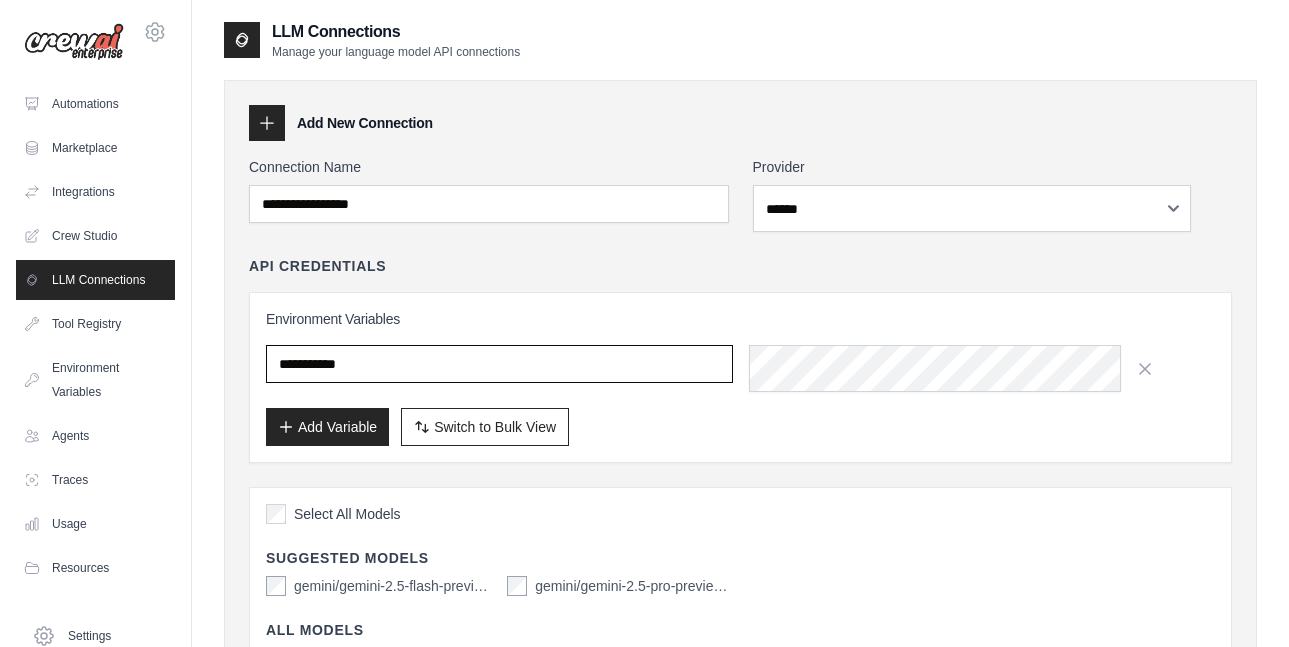 paste on "**********" 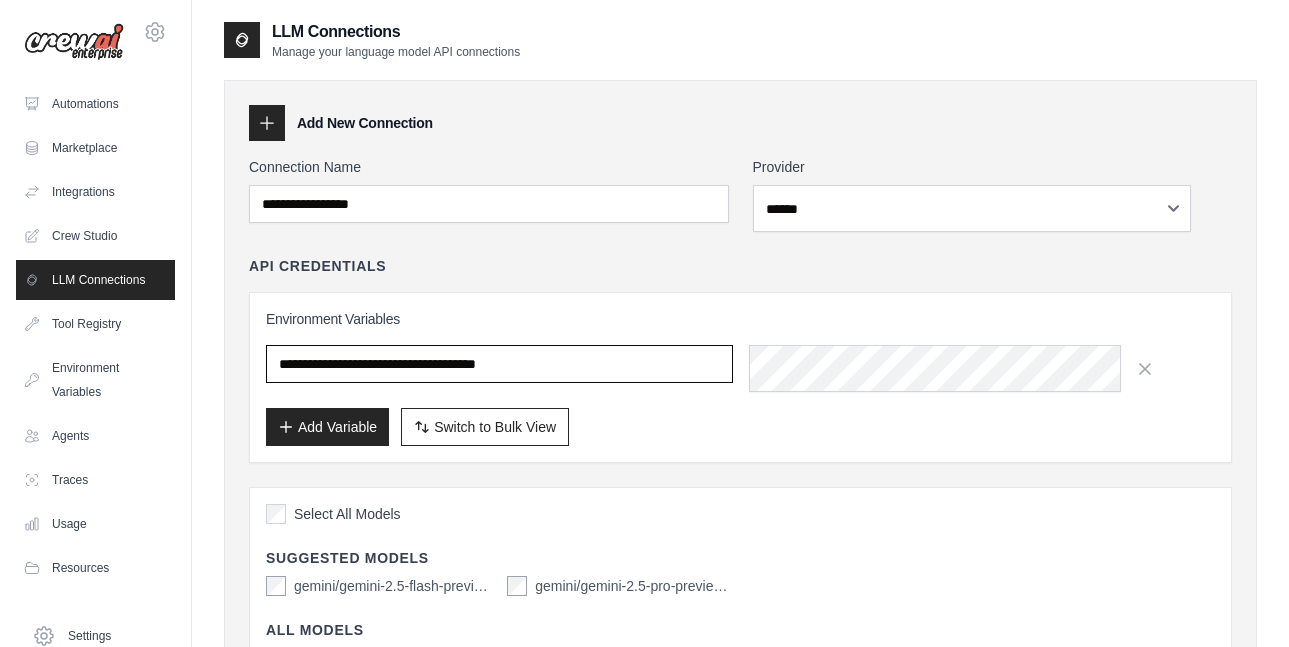 type on "**********" 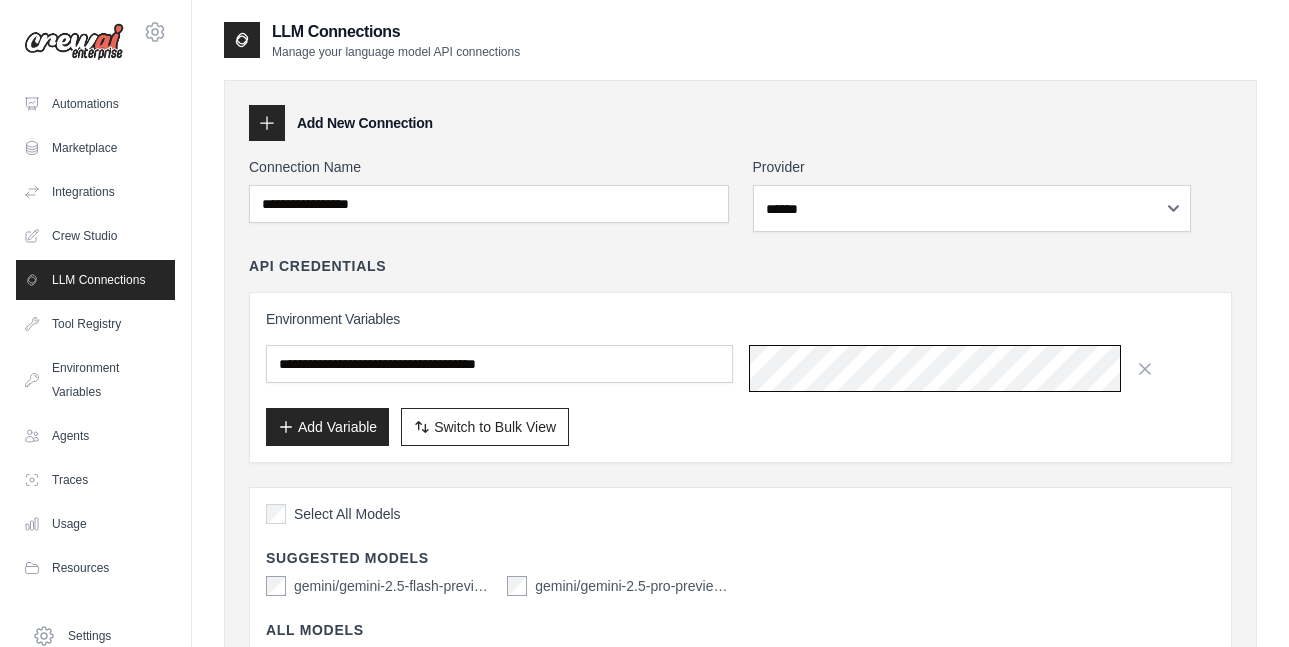 scroll, scrollTop: 0, scrollLeft: 34, axis: horizontal 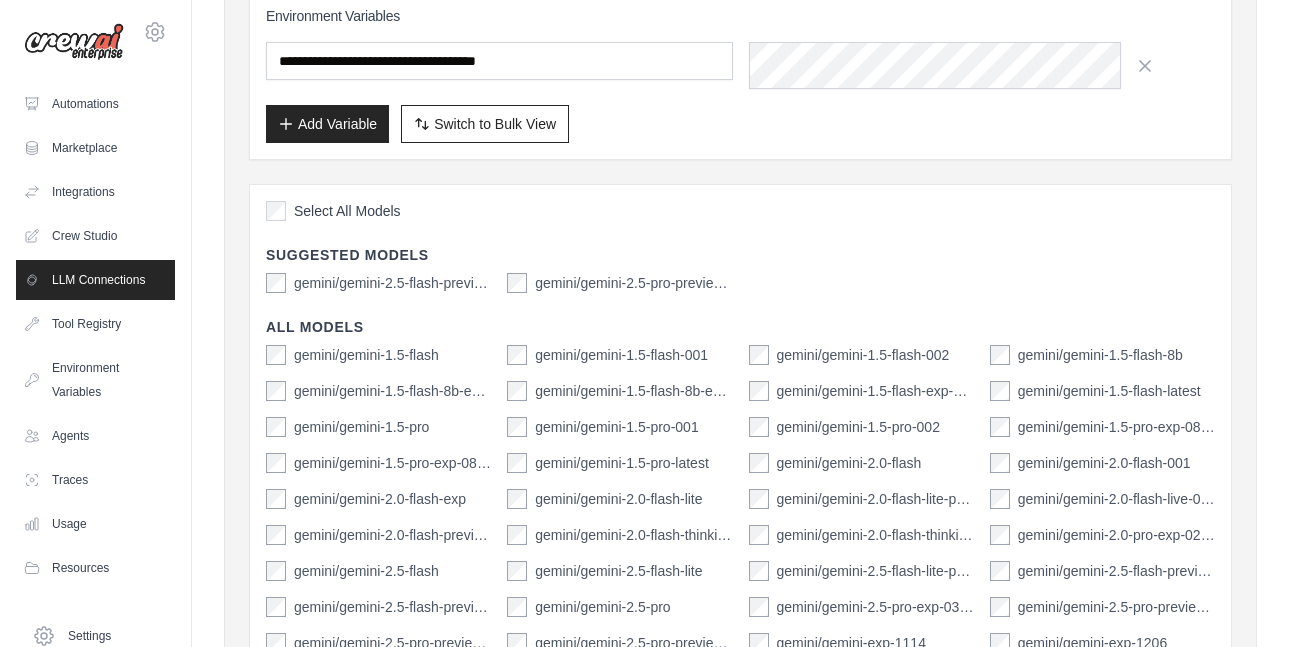 click on "gemini/gemini-2.5-flash-preview-04-17" at bounding box center (378, 283) 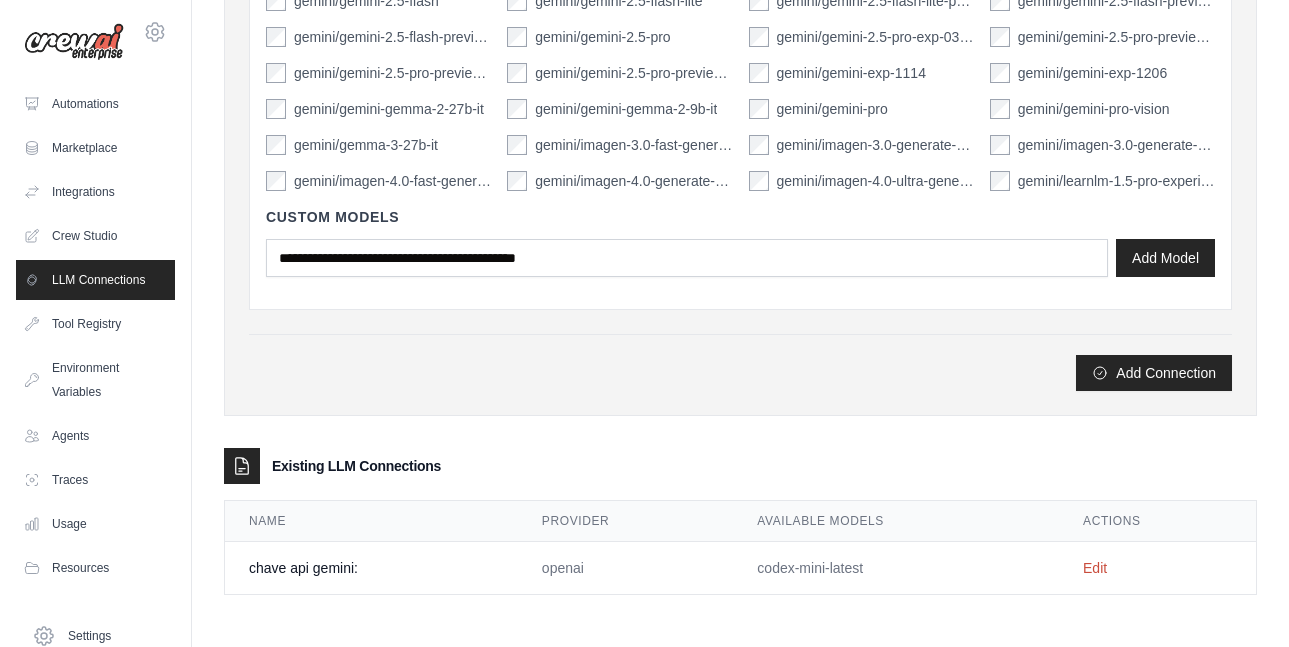 scroll, scrollTop: 998, scrollLeft: 0, axis: vertical 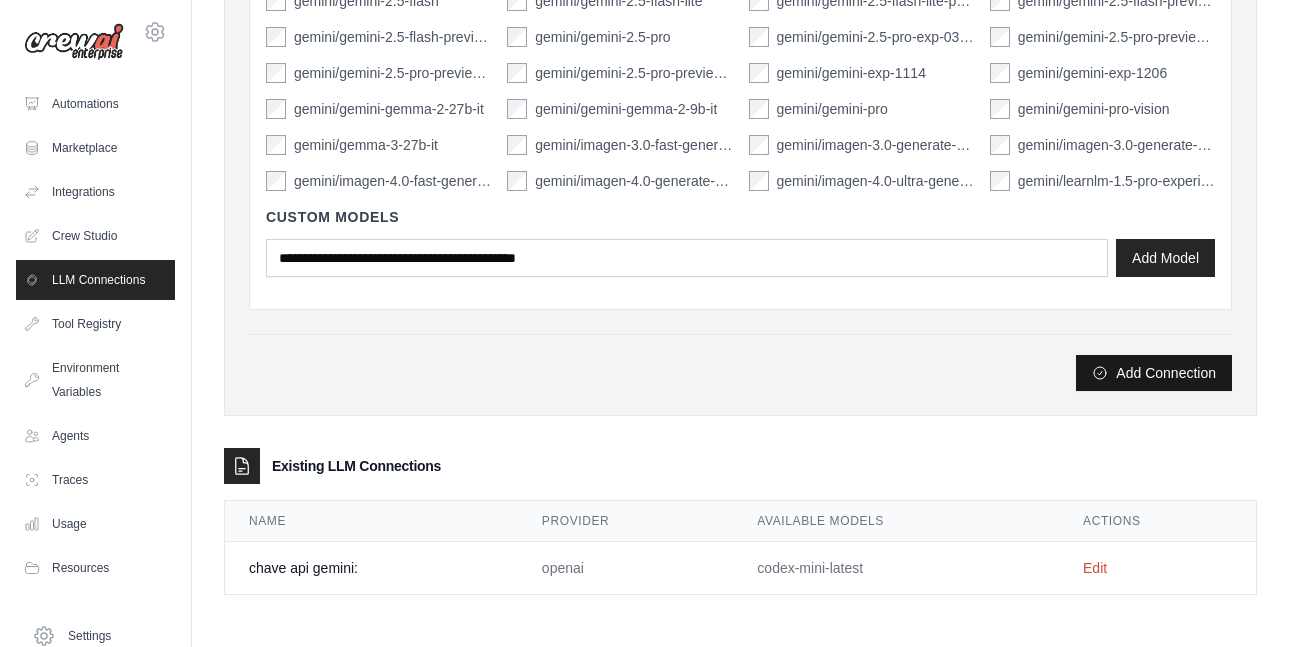 click on "Add Connection" at bounding box center [1154, 373] 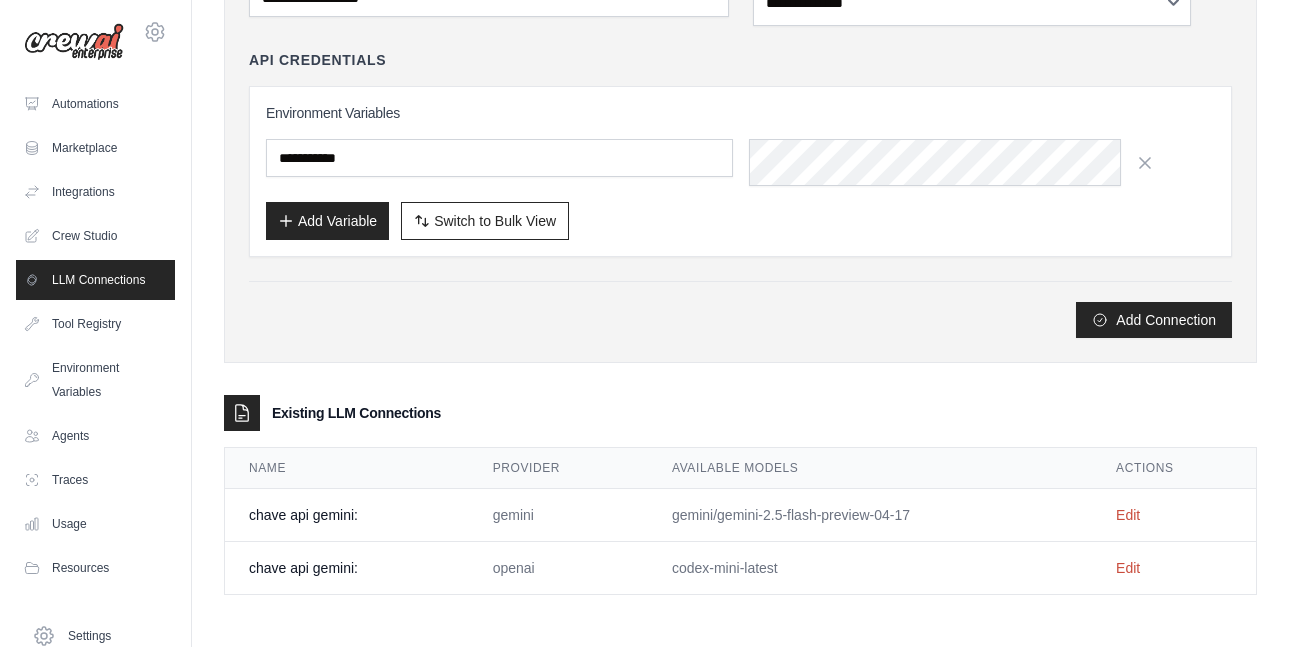 scroll, scrollTop: 0, scrollLeft: 0, axis: both 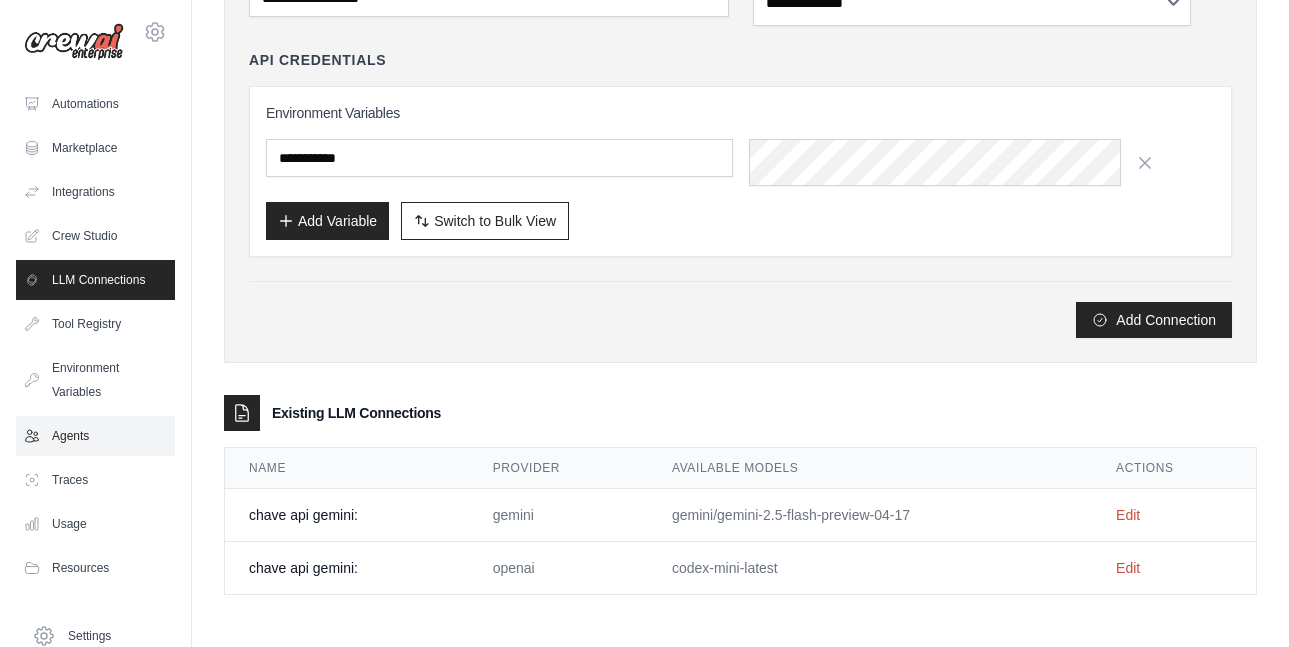 click on "Agents" at bounding box center [95, 436] 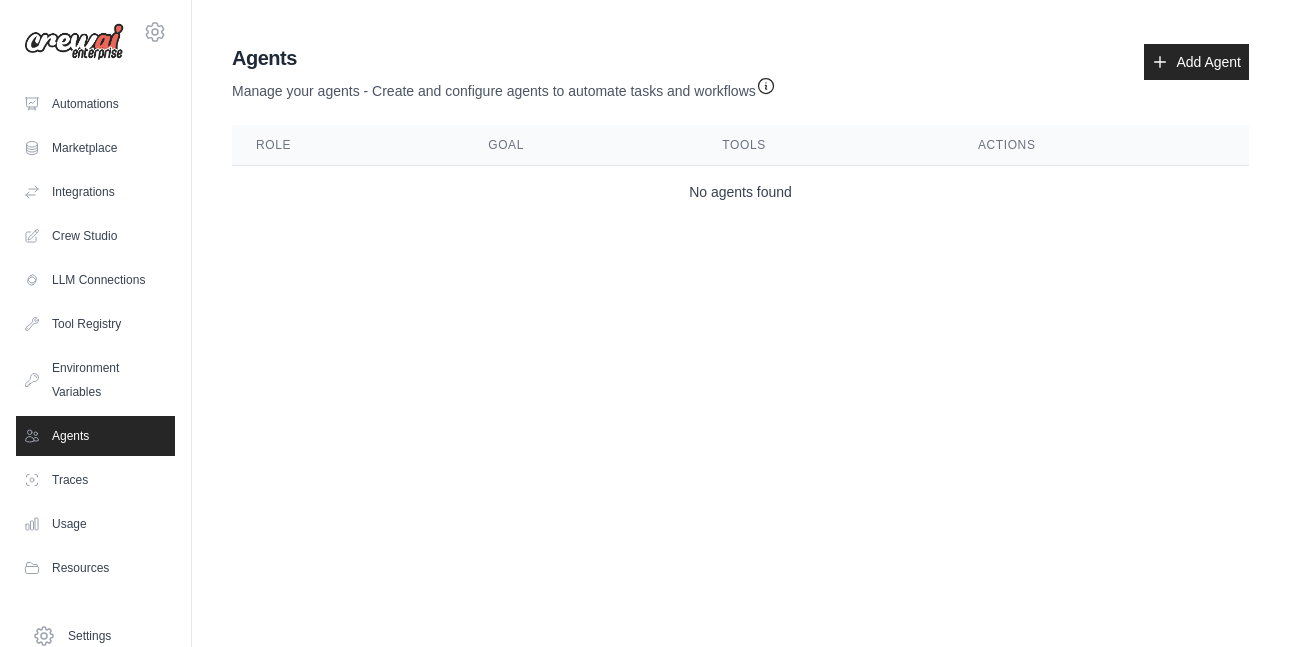 scroll, scrollTop: 0, scrollLeft: 0, axis: both 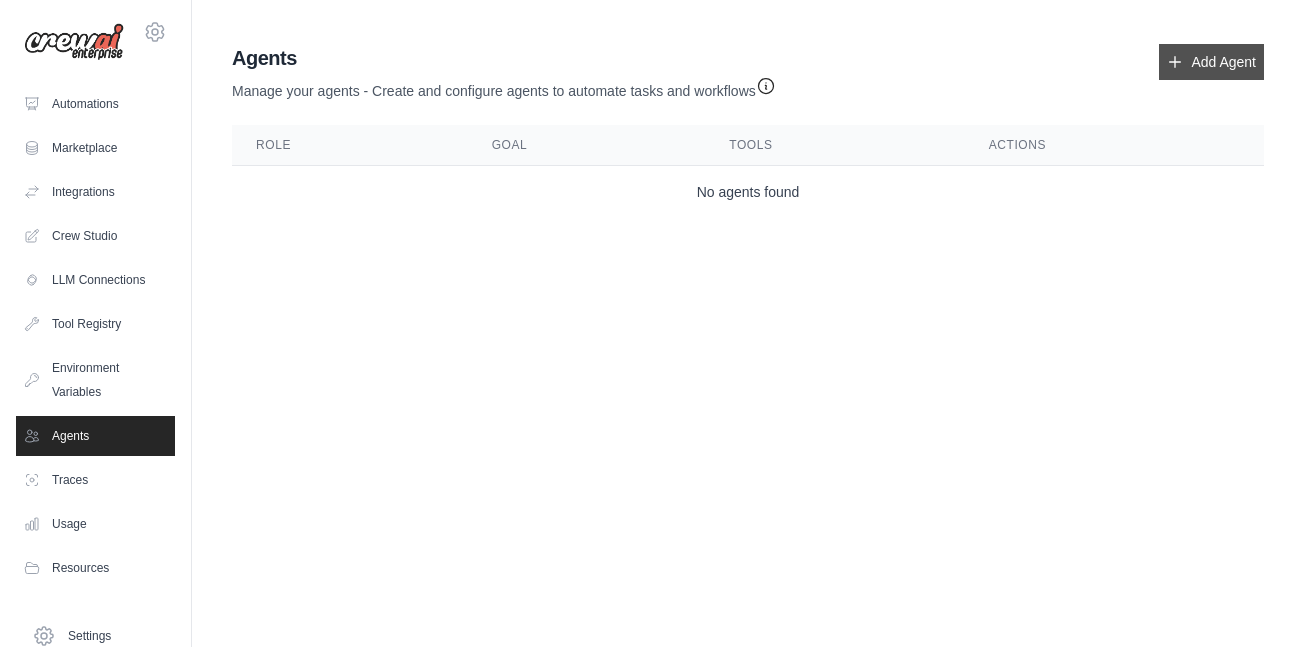 click on "Add Agent" at bounding box center [1211, 62] 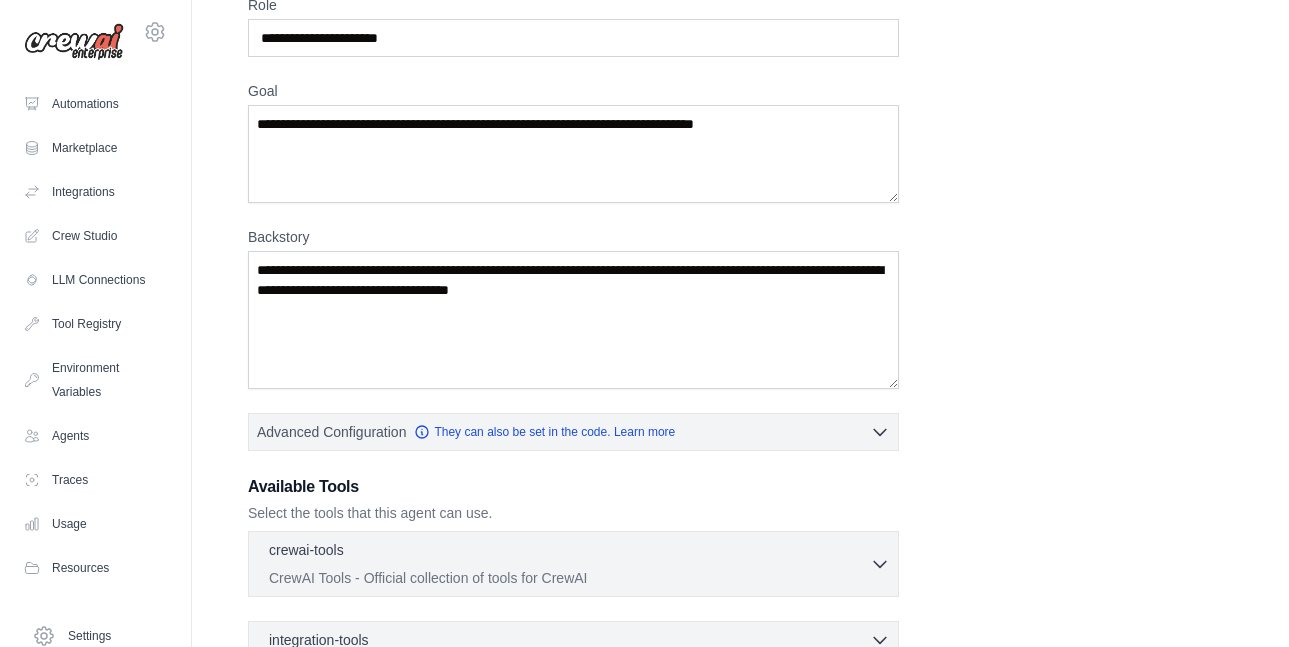 scroll, scrollTop: 0, scrollLeft: 0, axis: both 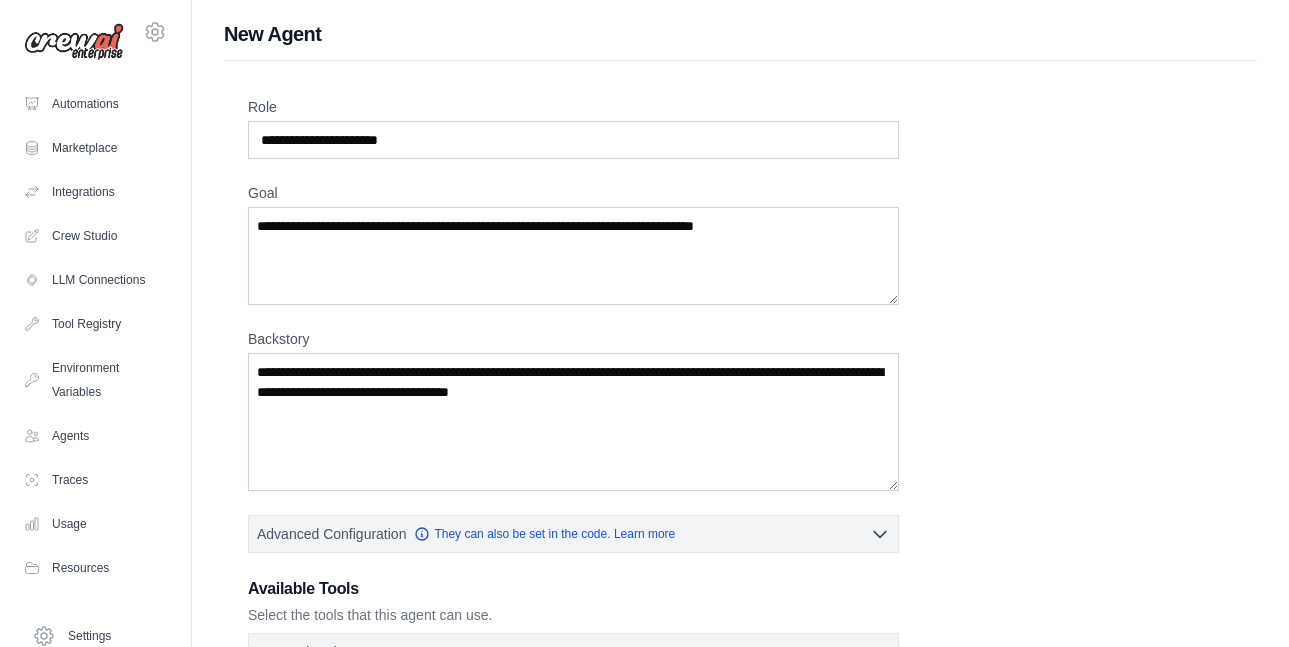 click on "Role
Goal
Backstory
Advanced Configuration
They can also be set in the code. Learn more
Enable reasoning" at bounding box center (740, 495) 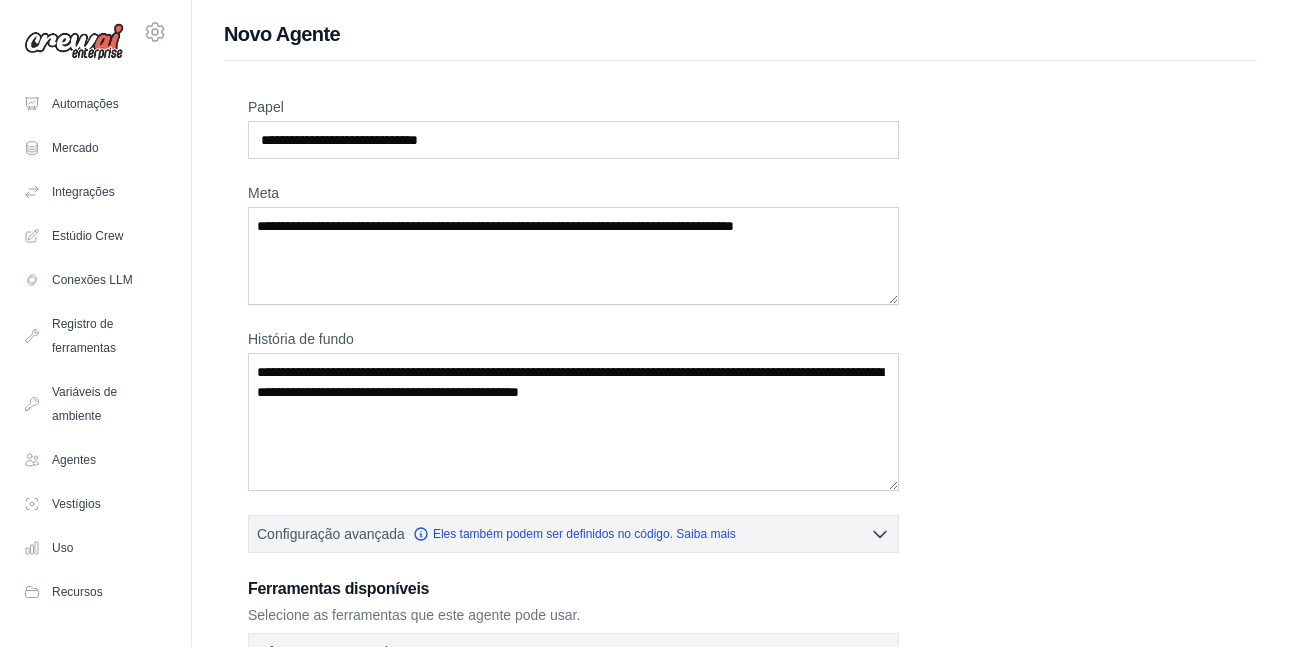 click on "Papel
Meta
História de fundo
Configuração avançada
Eles também podem ser definidos no código. Saiba mais
0 selecionados" at bounding box center [740, 512] 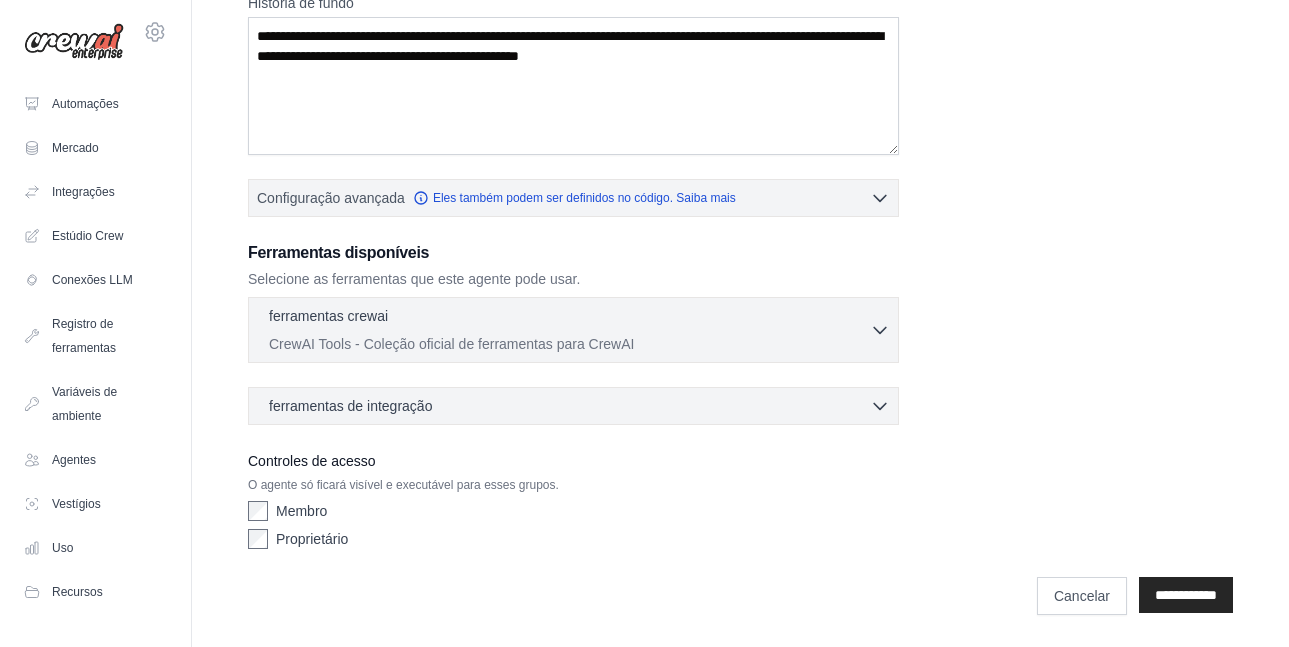 scroll, scrollTop: 511, scrollLeft: 0, axis: vertical 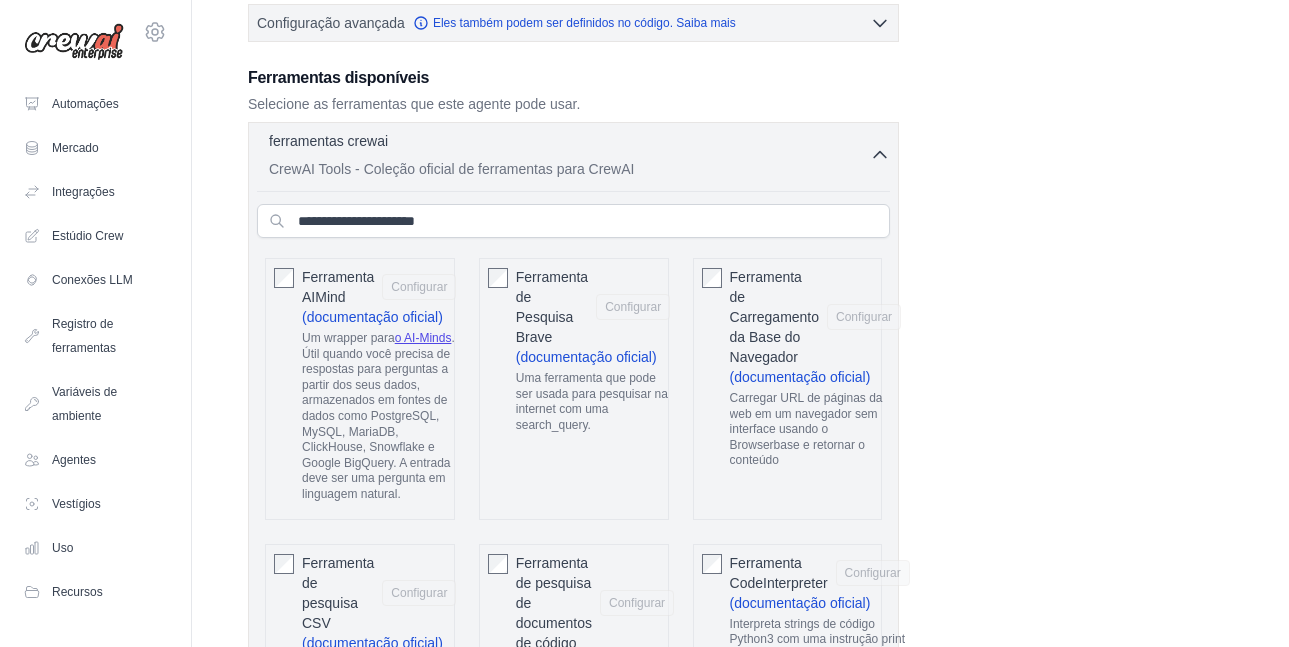 click on "Ferramenta AIMind
(documentação oficial) o AI-Minds" at bounding box center [573, 2581] 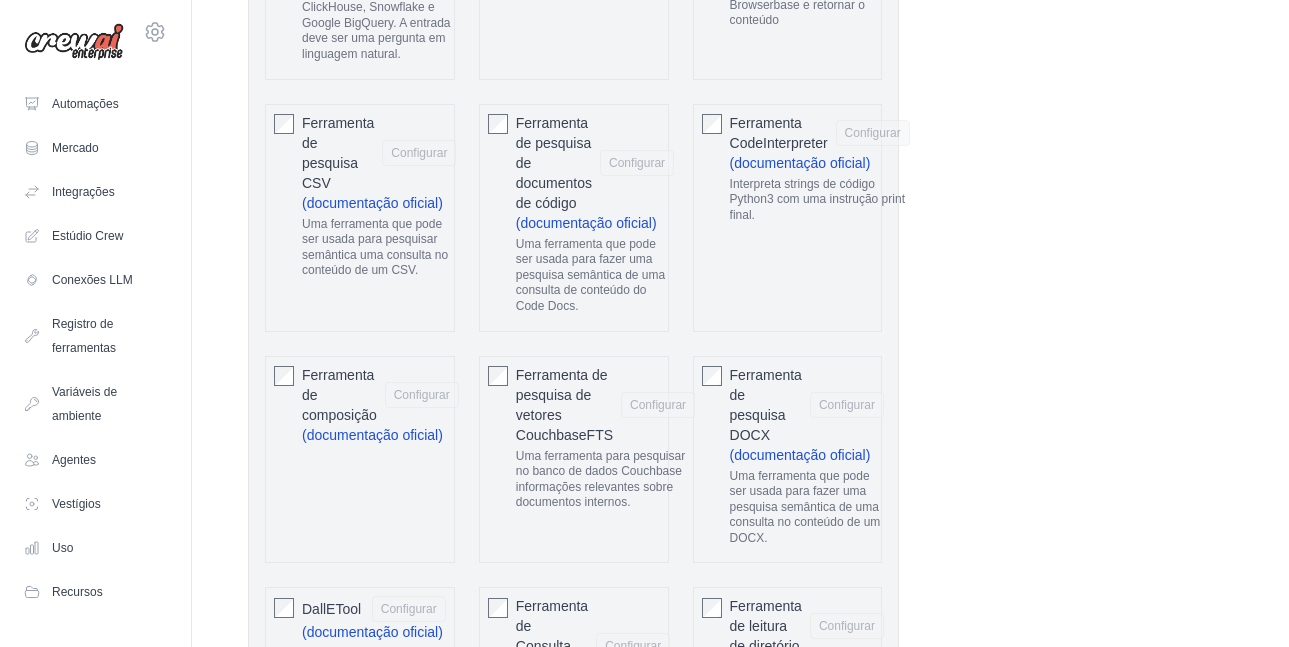 scroll, scrollTop: 911, scrollLeft: 0, axis: vertical 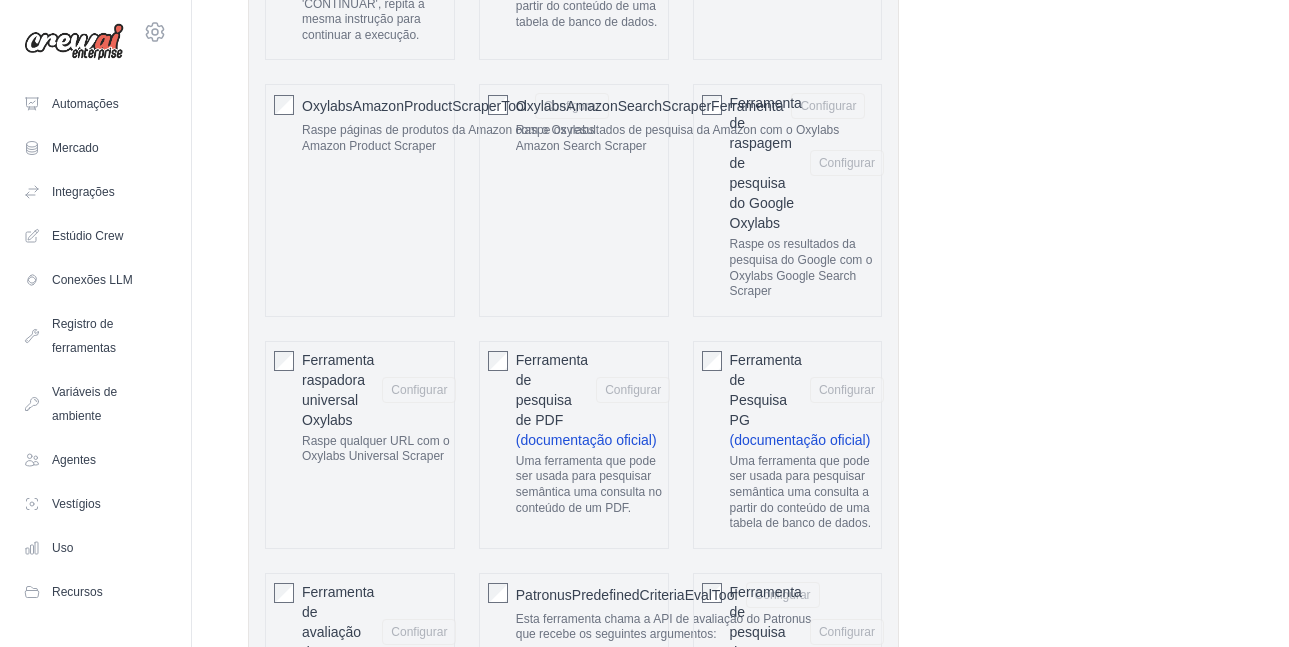 click on "Ferramenta de pesquisa MDX
Configurar" 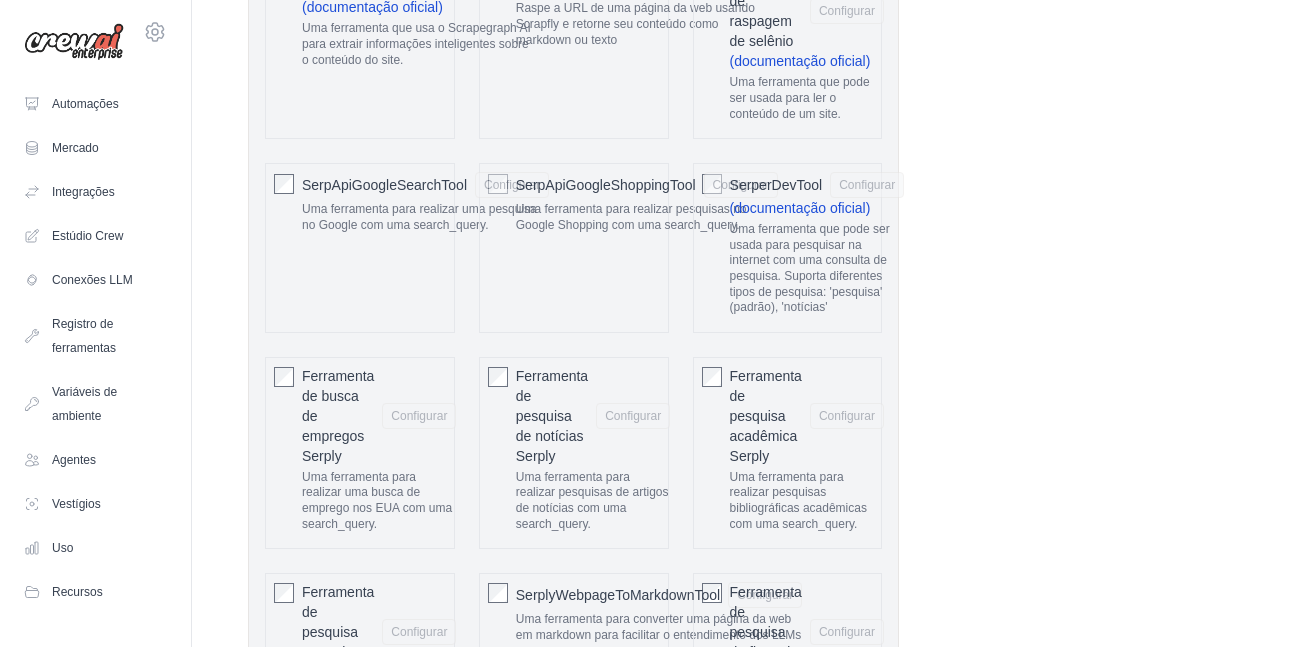 scroll, scrollTop: 4340, scrollLeft: 0, axis: vertical 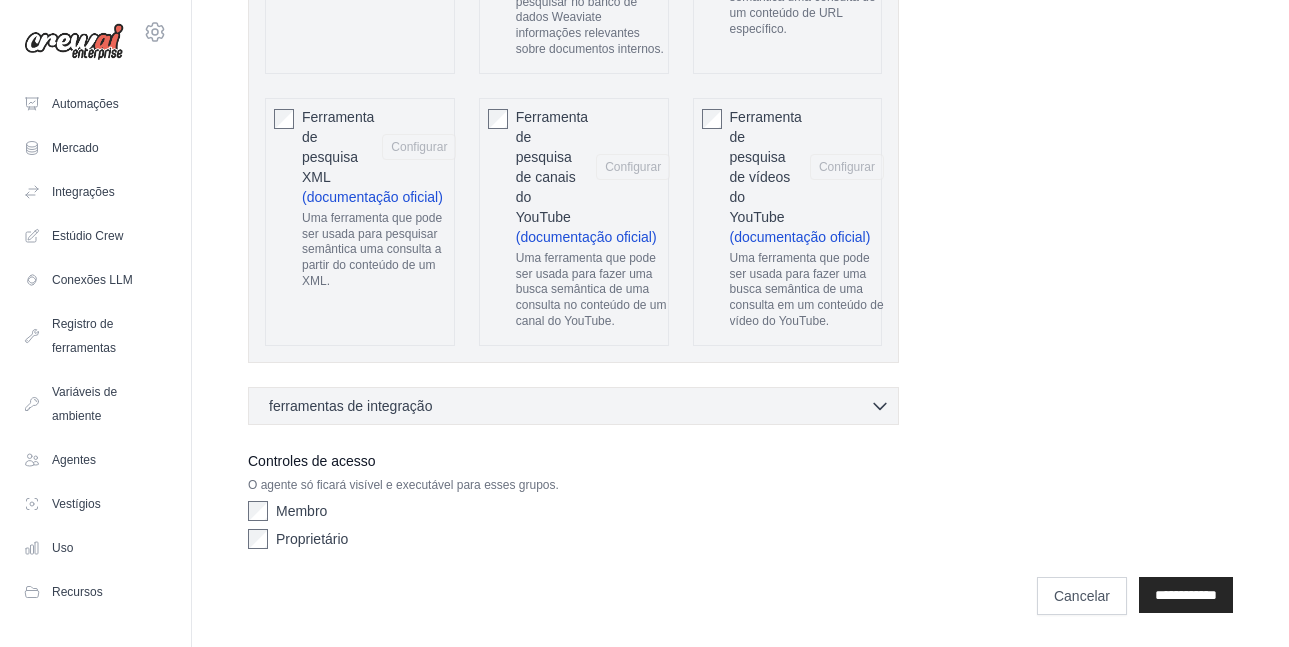 click on "Ferramenta de pesquisa XML
Configurar" 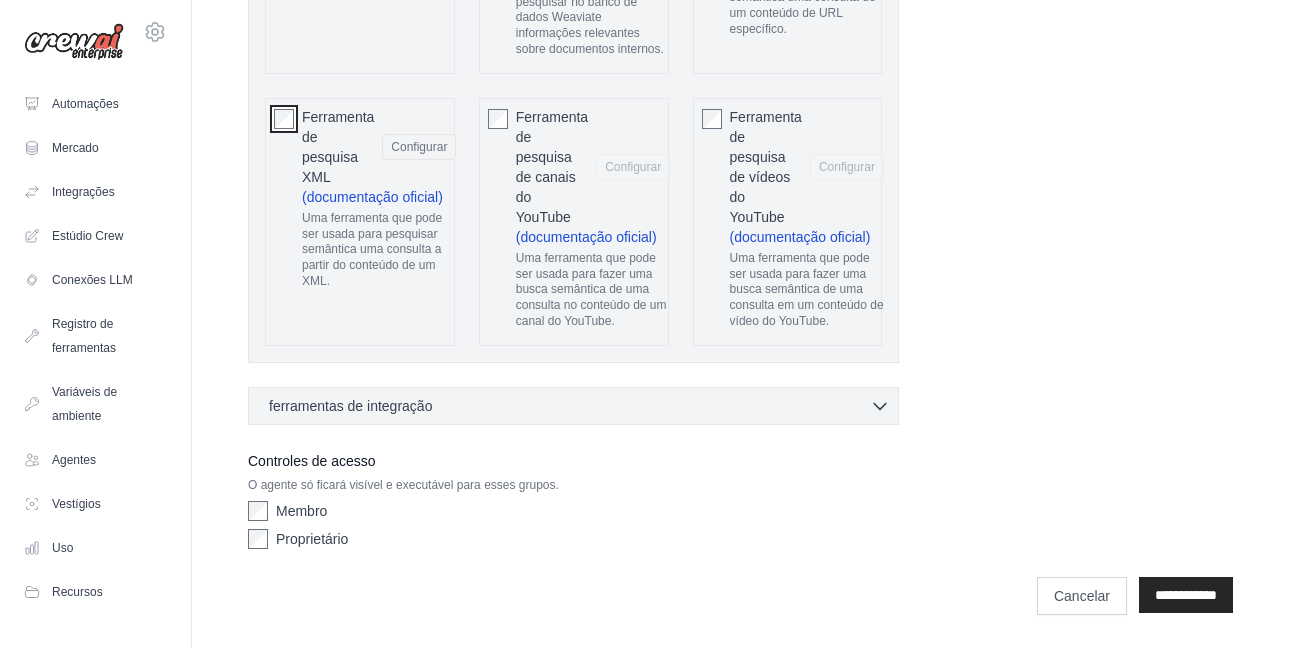 scroll, scrollTop: 7192, scrollLeft: 0, axis: vertical 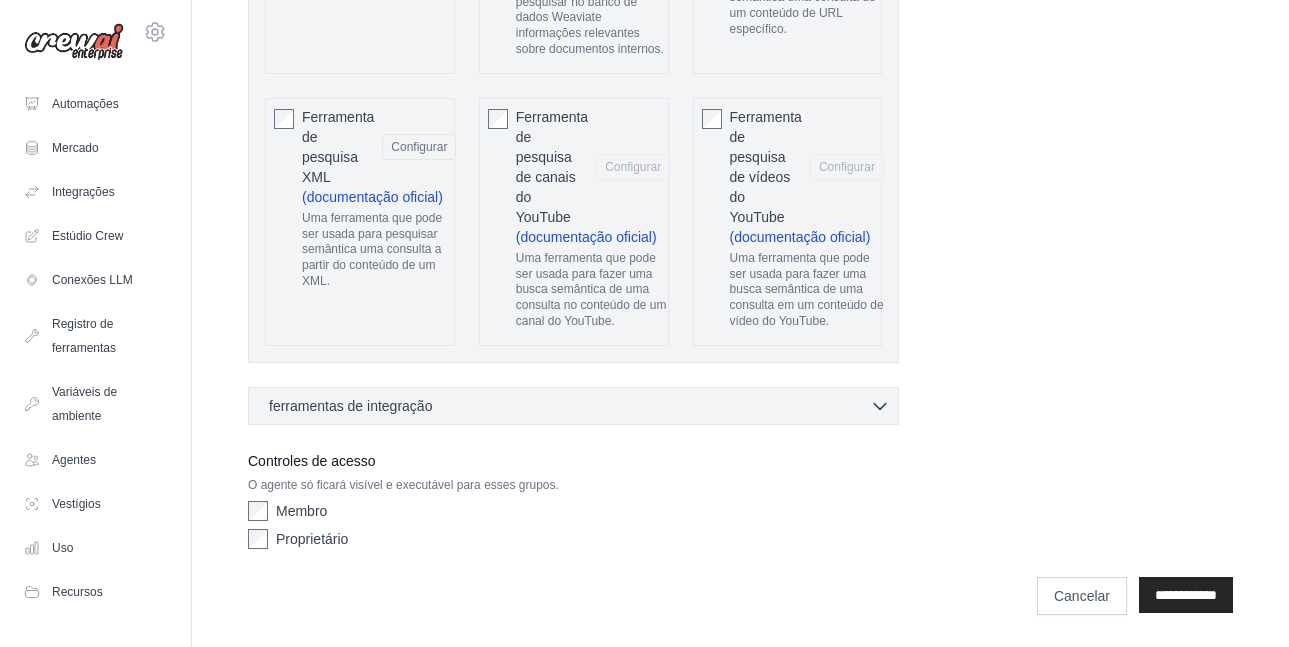 click on "Ferramenta de auxiliar de palco
Configurar" 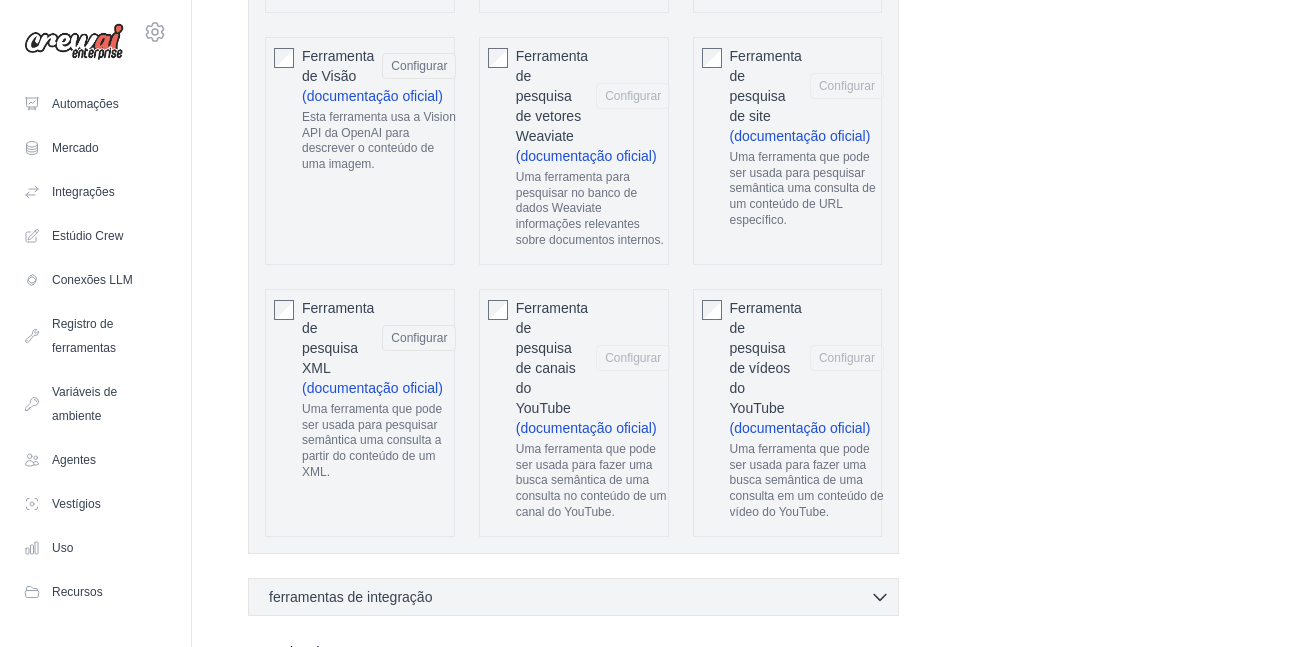 scroll, scrollTop: 5787, scrollLeft: 0, axis: vertical 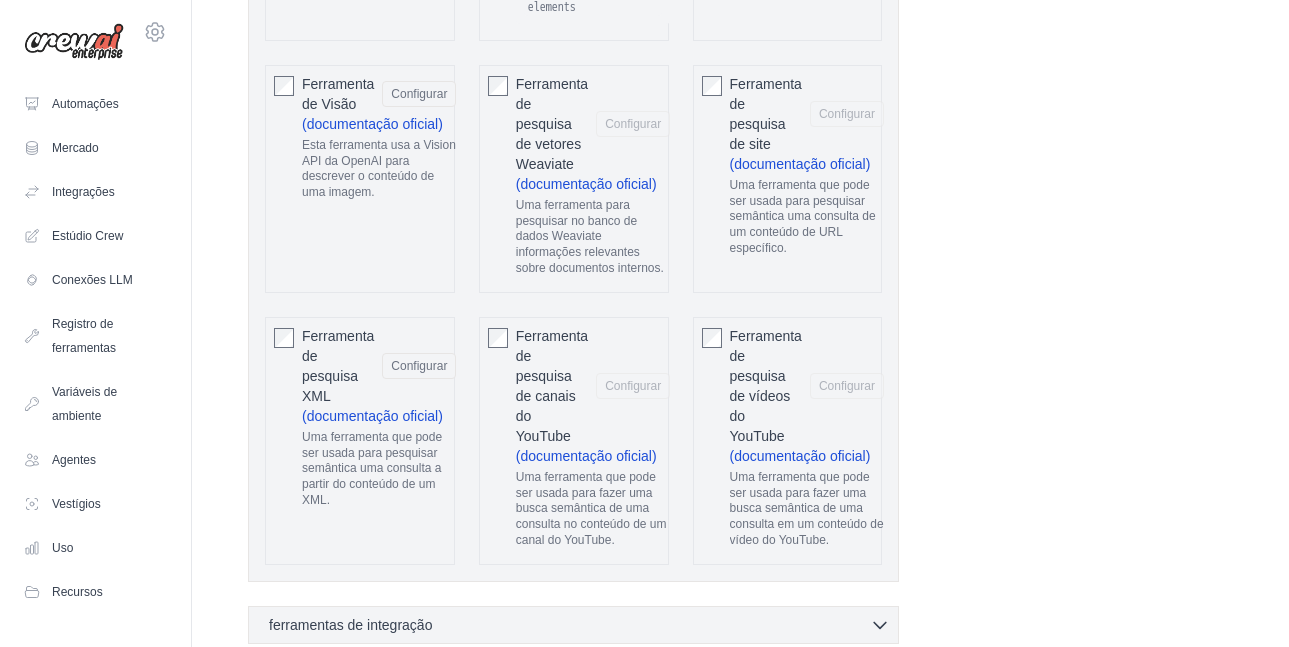 click on "SerplyWebpageToMarkdownTool
Configurar
Uma ferramenta para converter uma página da web em markdown para facilitar o entendimento dos LLMs" 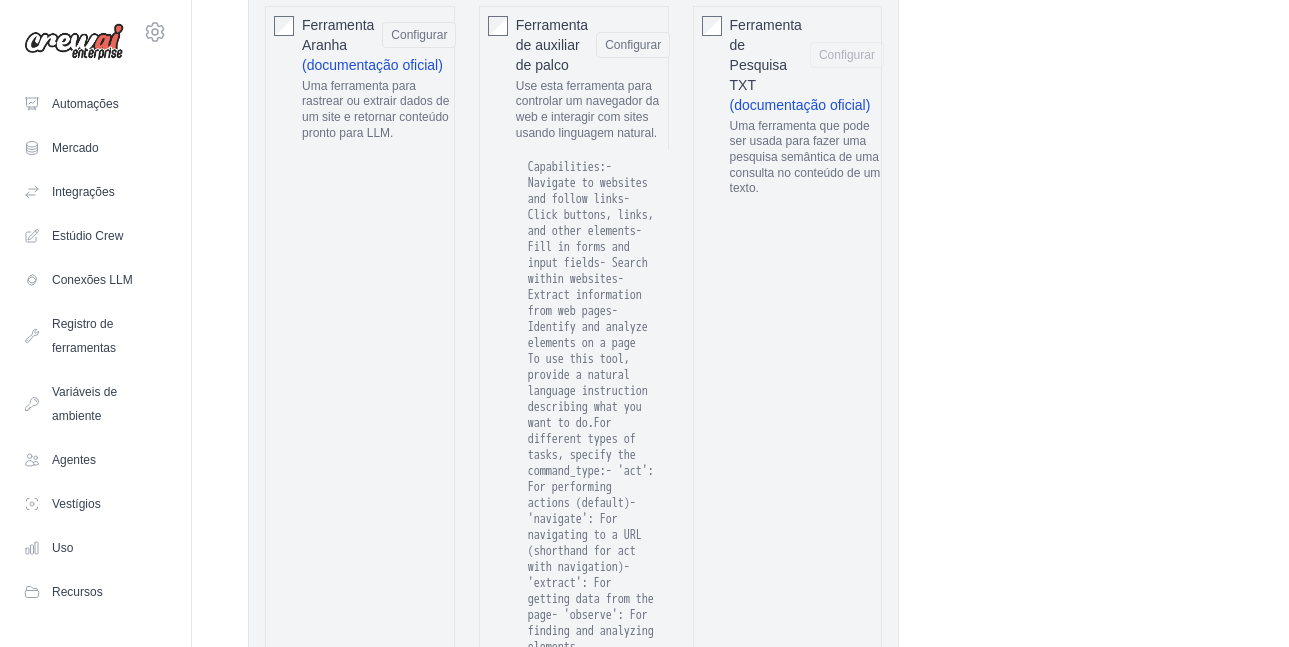 scroll, scrollTop: 5133, scrollLeft: 0, axis: vertical 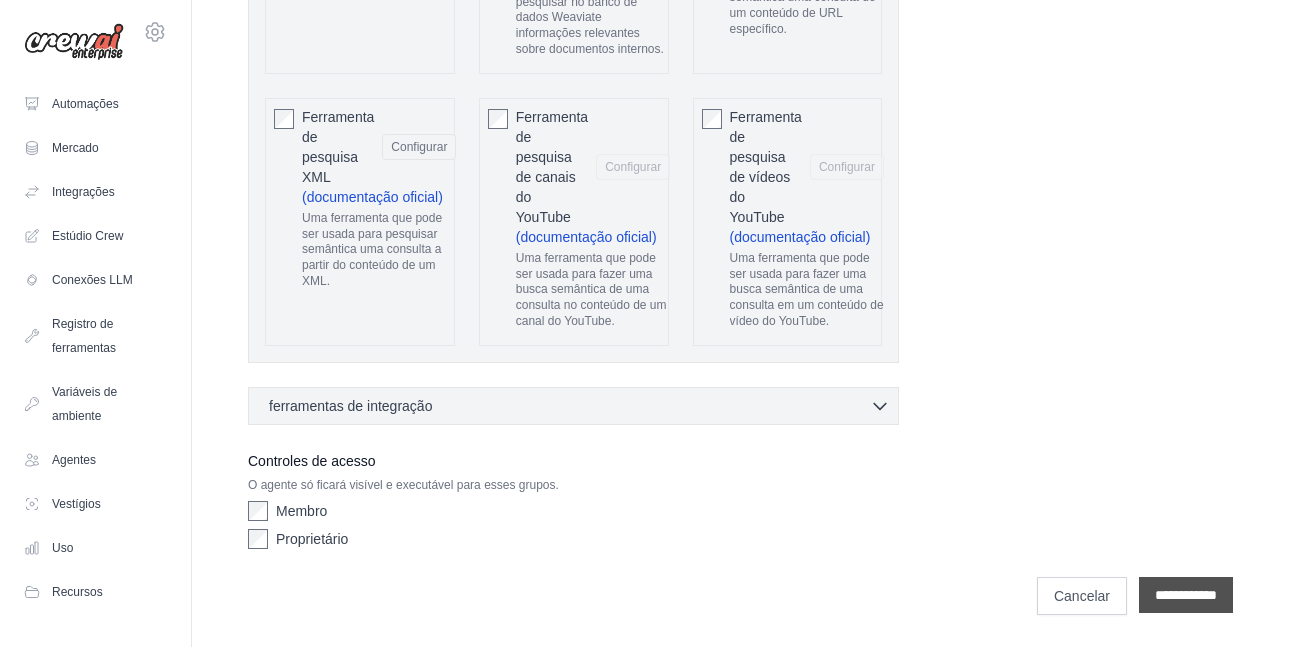click on "**********" at bounding box center (1186, 595) 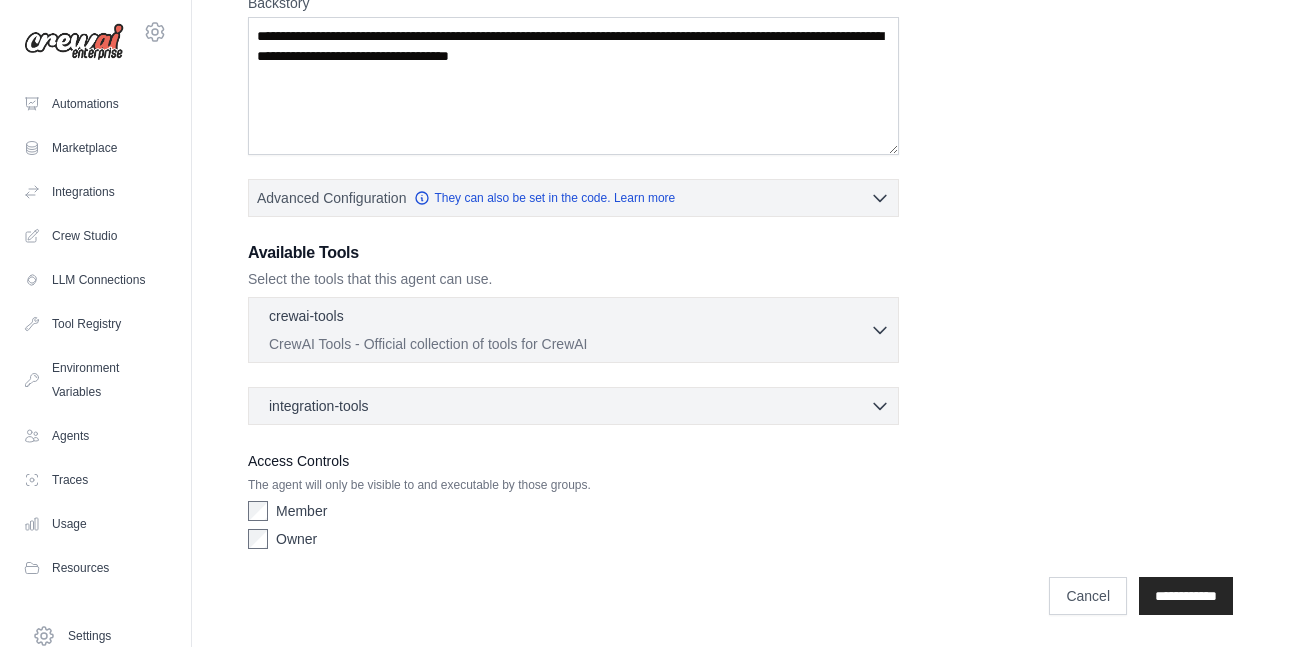 scroll, scrollTop: 0, scrollLeft: 0, axis: both 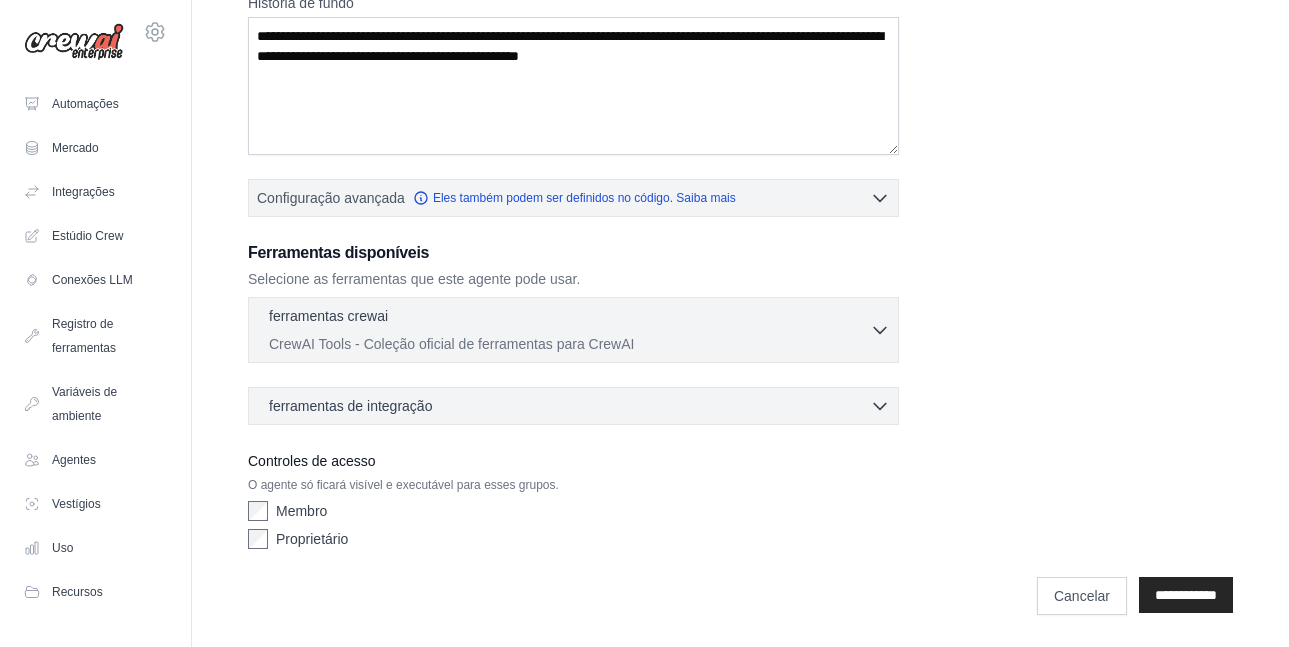 click on "ferramentas de integração
0 selecionados" at bounding box center (579, 406) 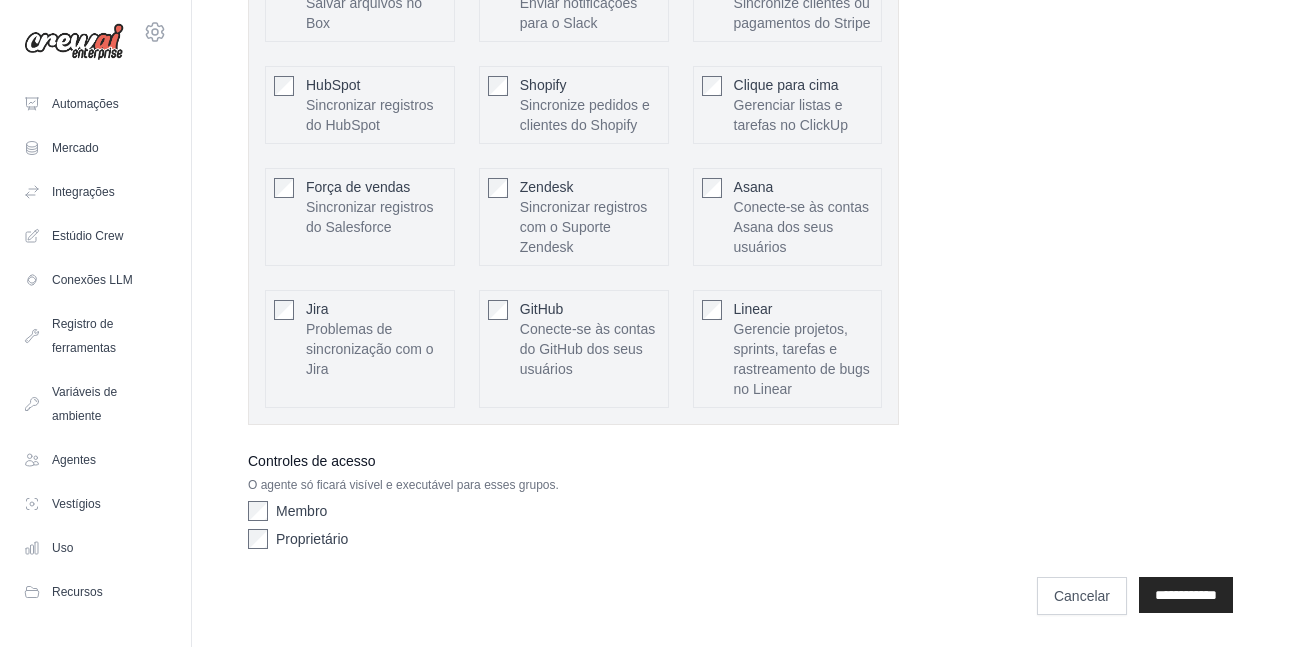 scroll, scrollTop: 1173, scrollLeft: 0, axis: vertical 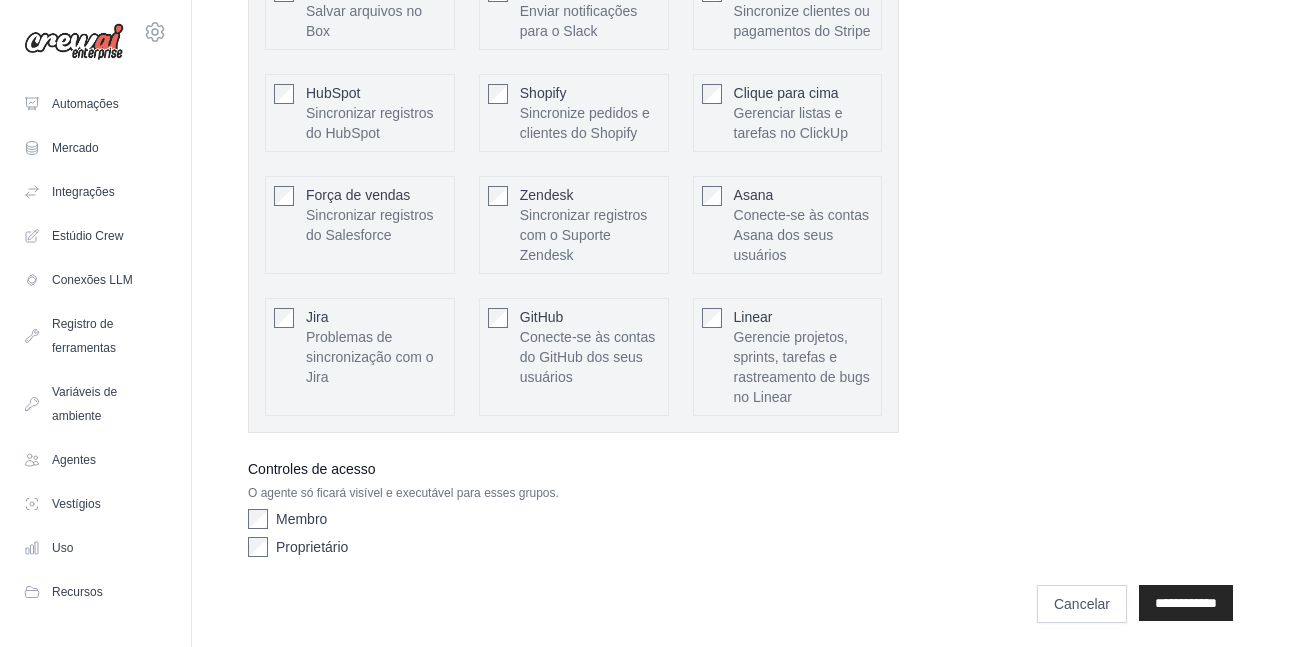 drag, startPoint x: 1200, startPoint y: 378, endPoint x: 1188, endPoint y: 378, distance: 12 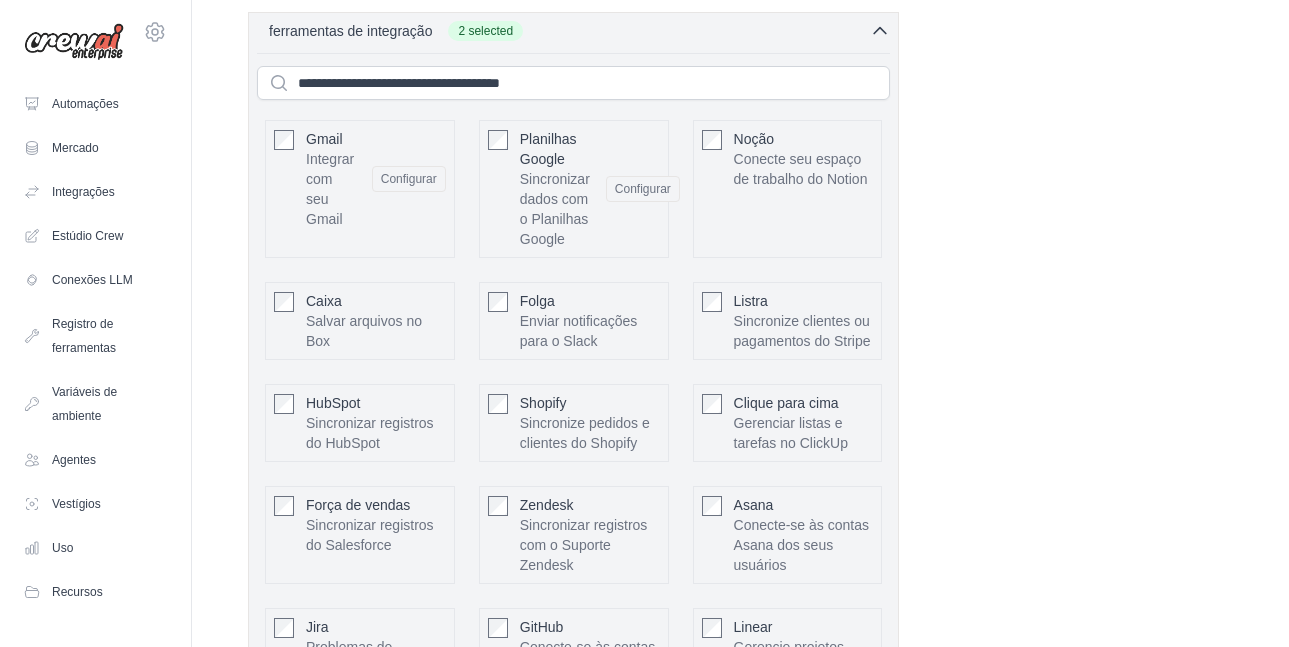 scroll, scrollTop: 859, scrollLeft: 0, axis: vertical 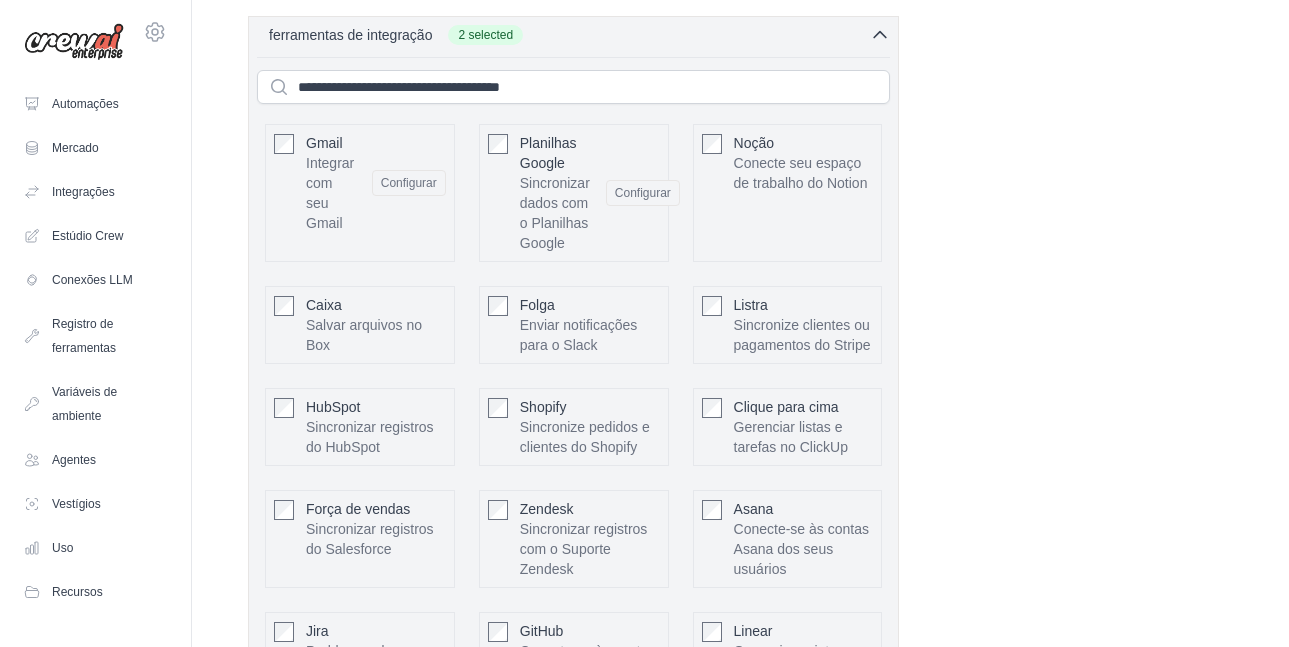 click 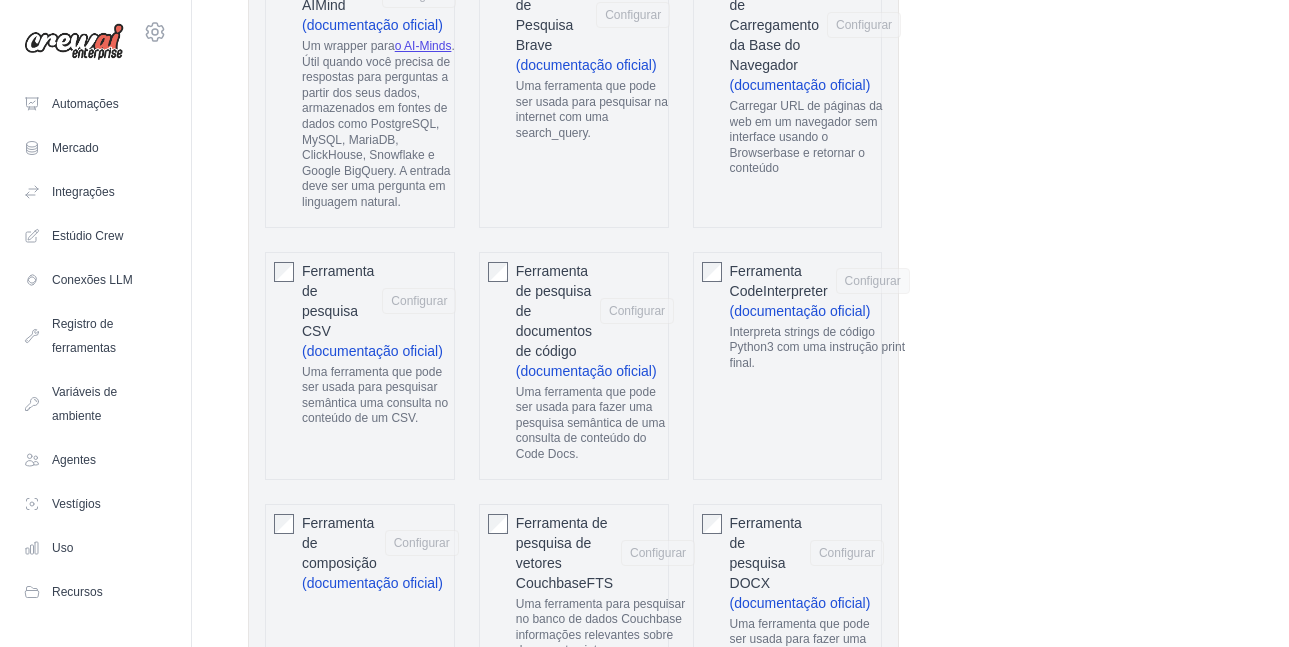 scroll, scrollTop: 1515, scrollLeft: 0, axis: vertical 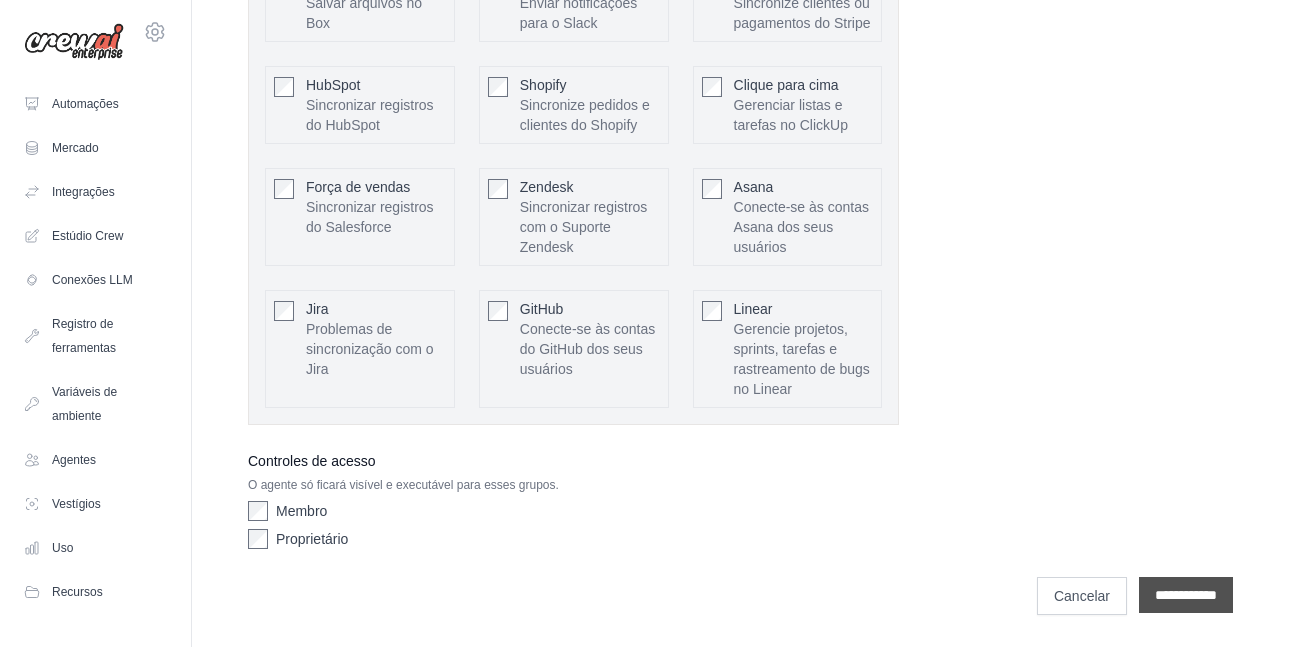 click on "**********" at bounding box center (1186, 595) 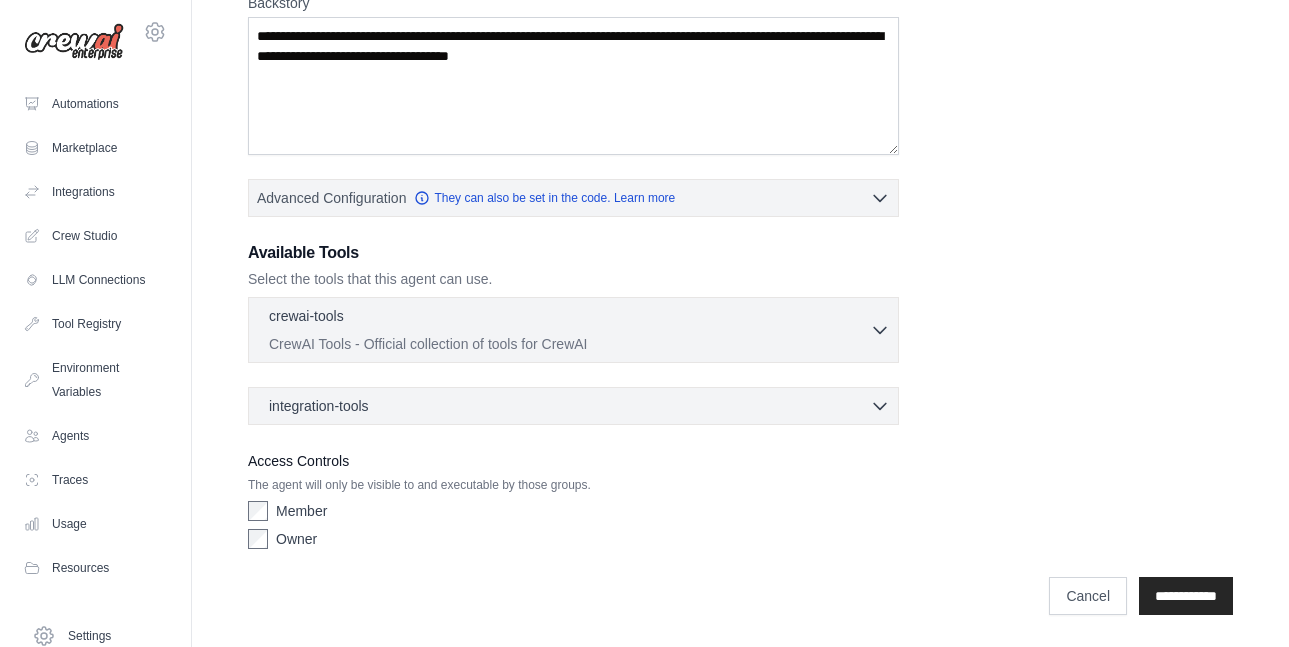 scroll, scrollTop: 0, scrollLeft: 0, axis: both 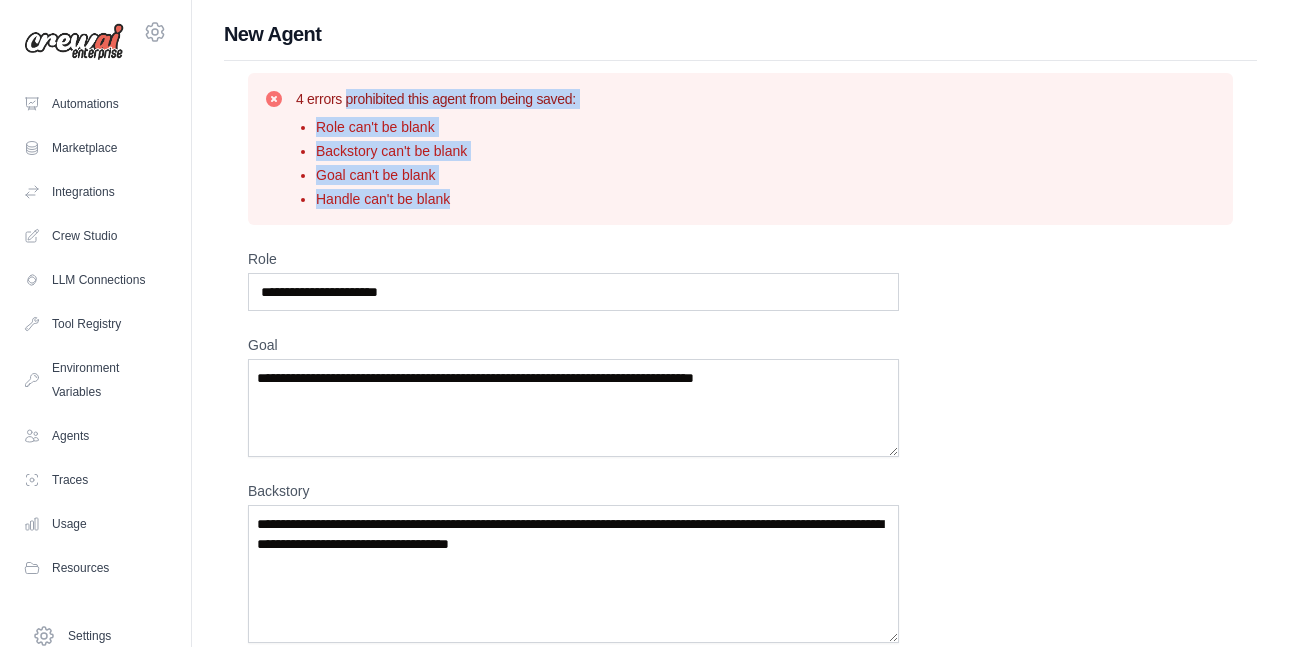 drag, startPoint x: 366, startPoint y: 115, endPoint x: 592, endPoint y: 260, distance: 268.5163 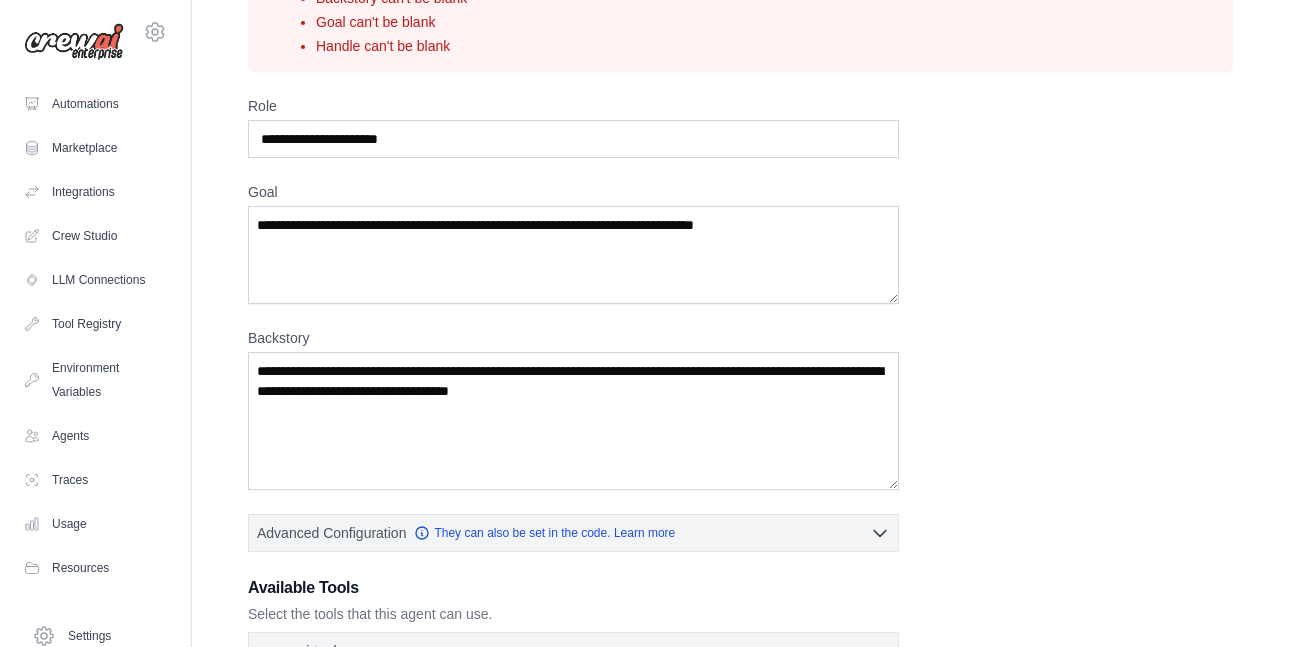 scroll, scrollTop: 254, scrollLeft: 0, axis: vertical 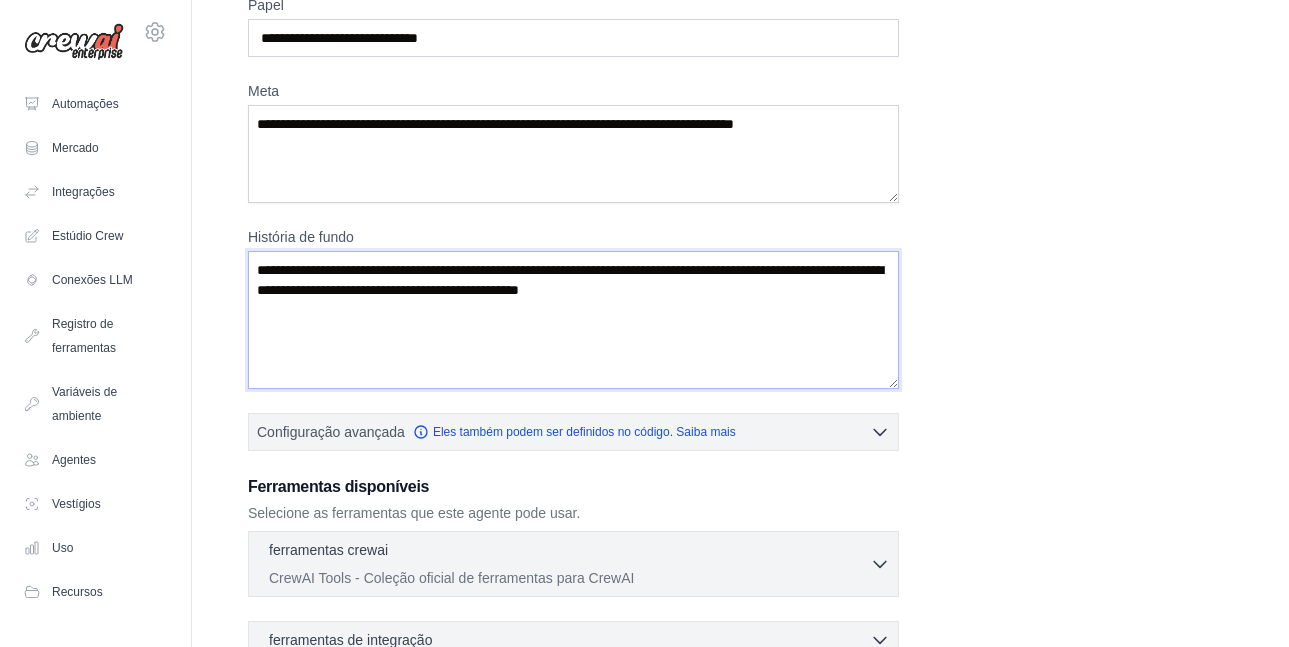 drag, startPoint x: 627, startPoint y: 449, endPoint x: 588, endPoint y: 449, distance: 39 